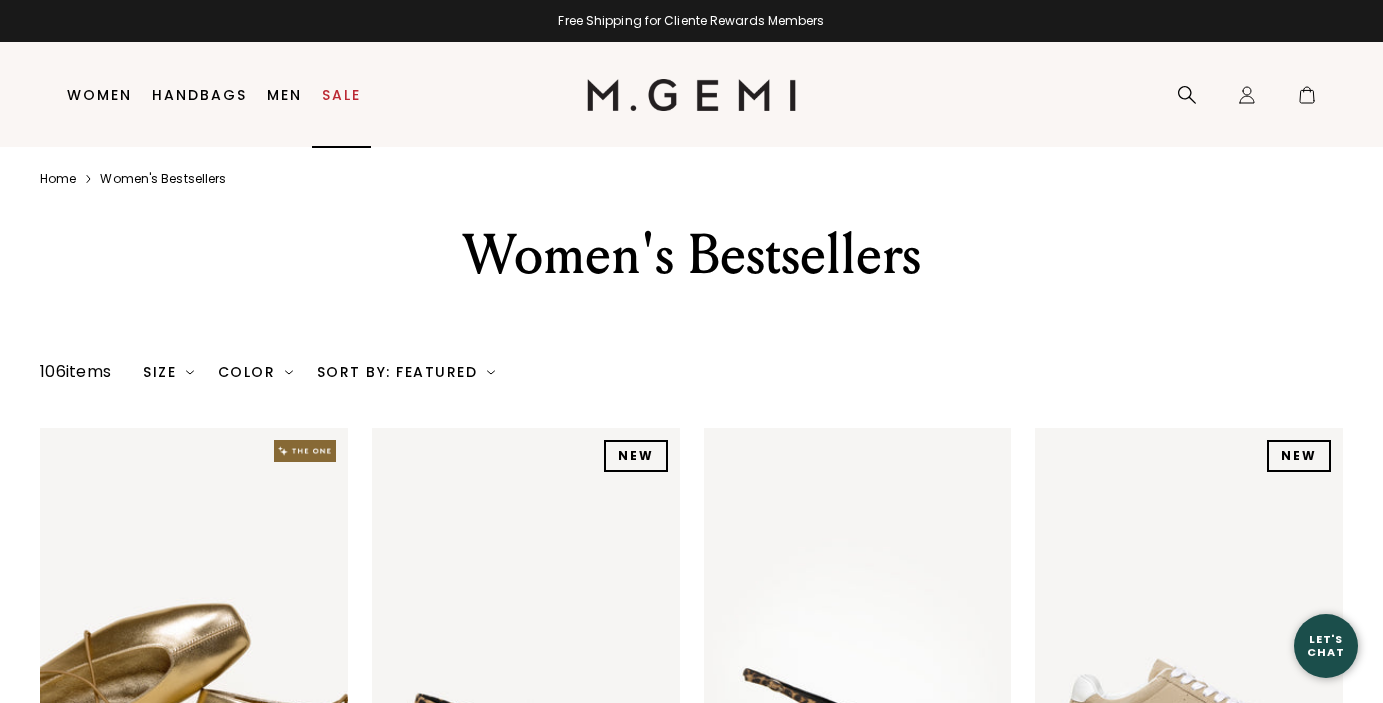 scroll, scrollTop: 0, scrollLeft: 0, axis: both 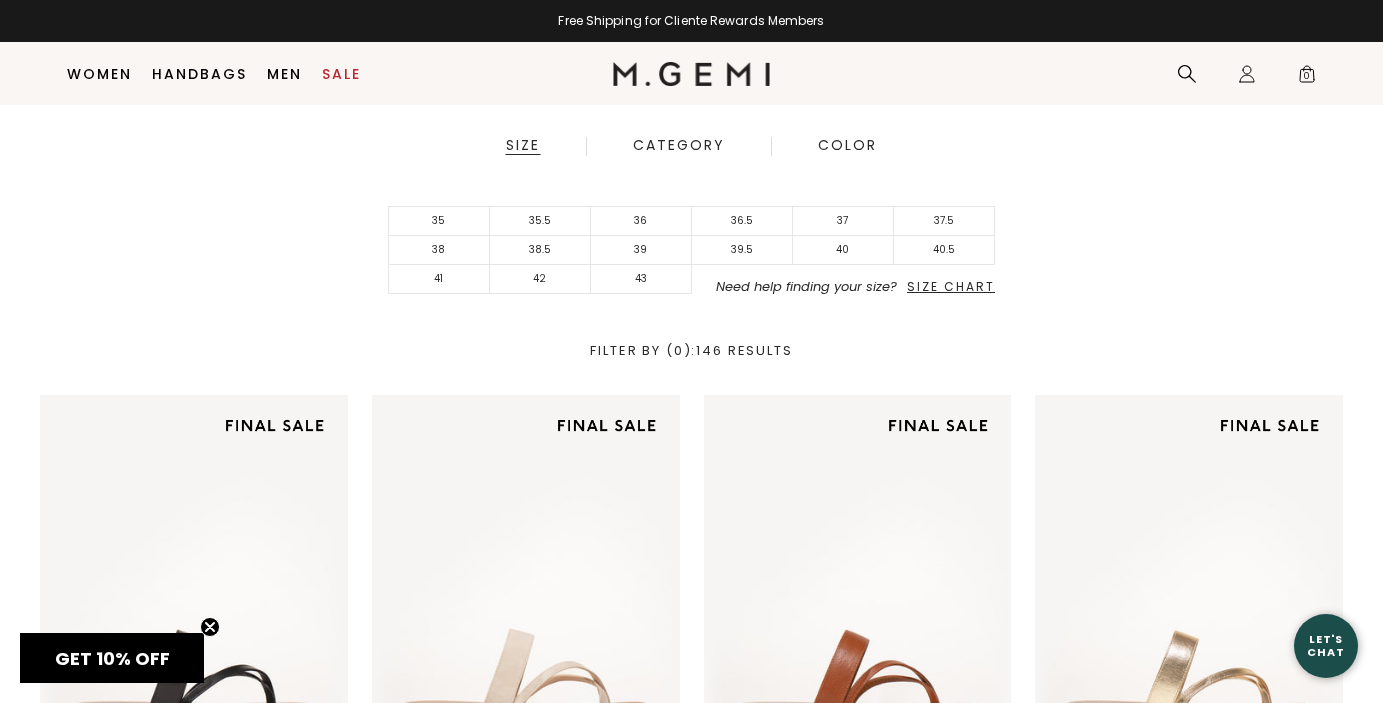 click on "Size Chart" at bounding box center (951, 286) 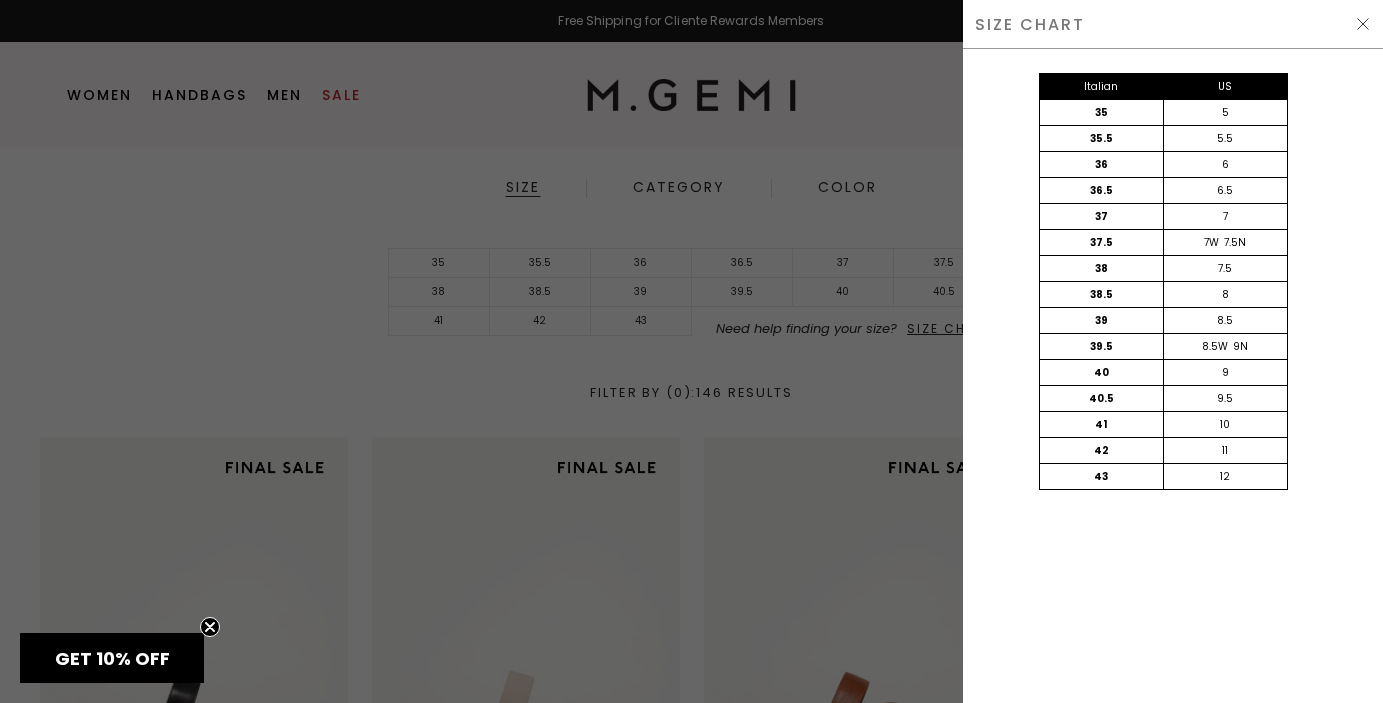 scroll, scrollTop: 0, scrollLeft: 0, axis: both 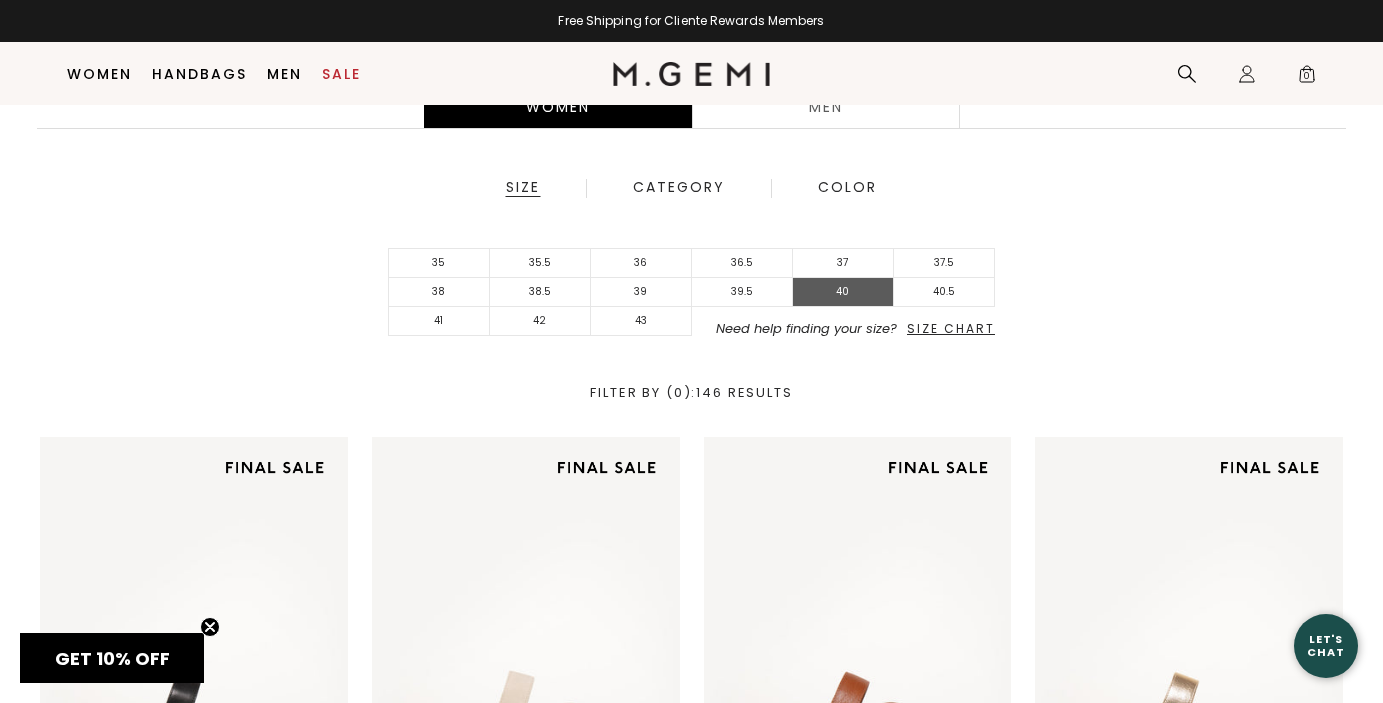 click on "40" at bounding box center [843, 292] 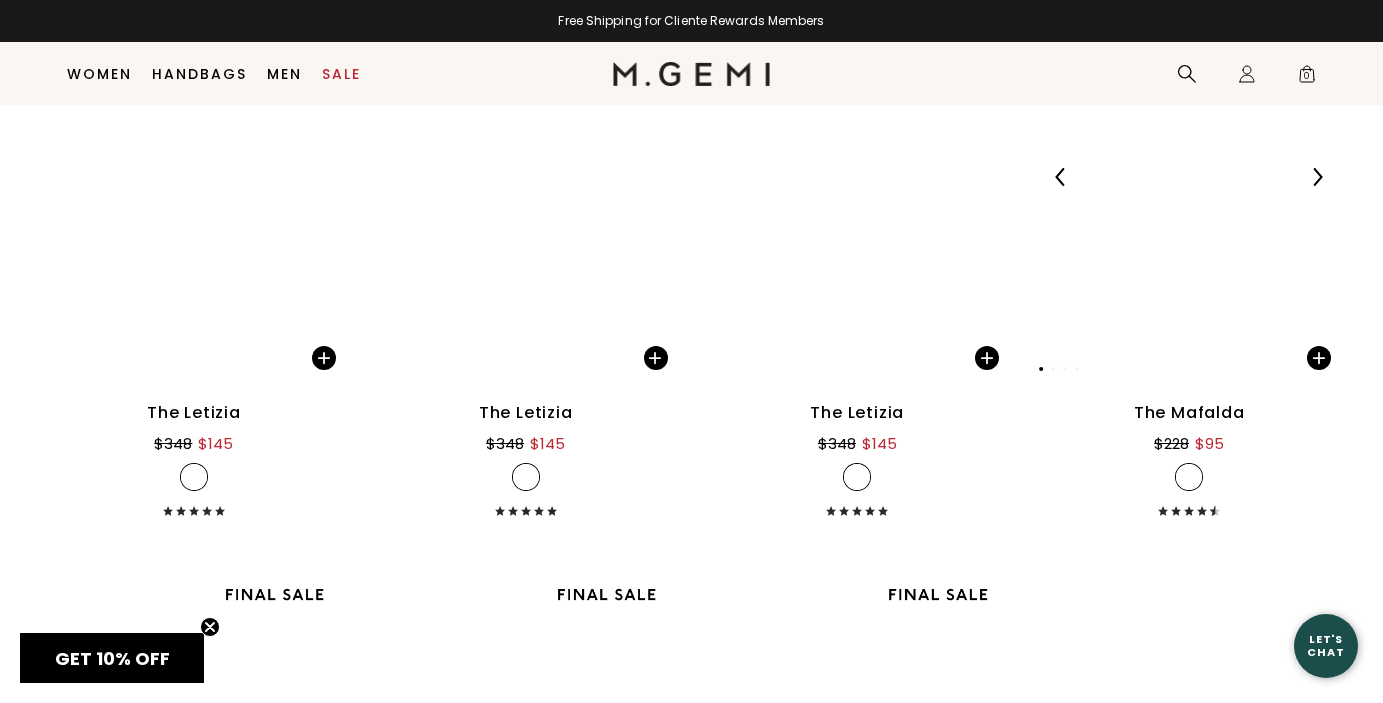 scroll, scrollTop: 6864, scrollLeft: 0, axis: vertical 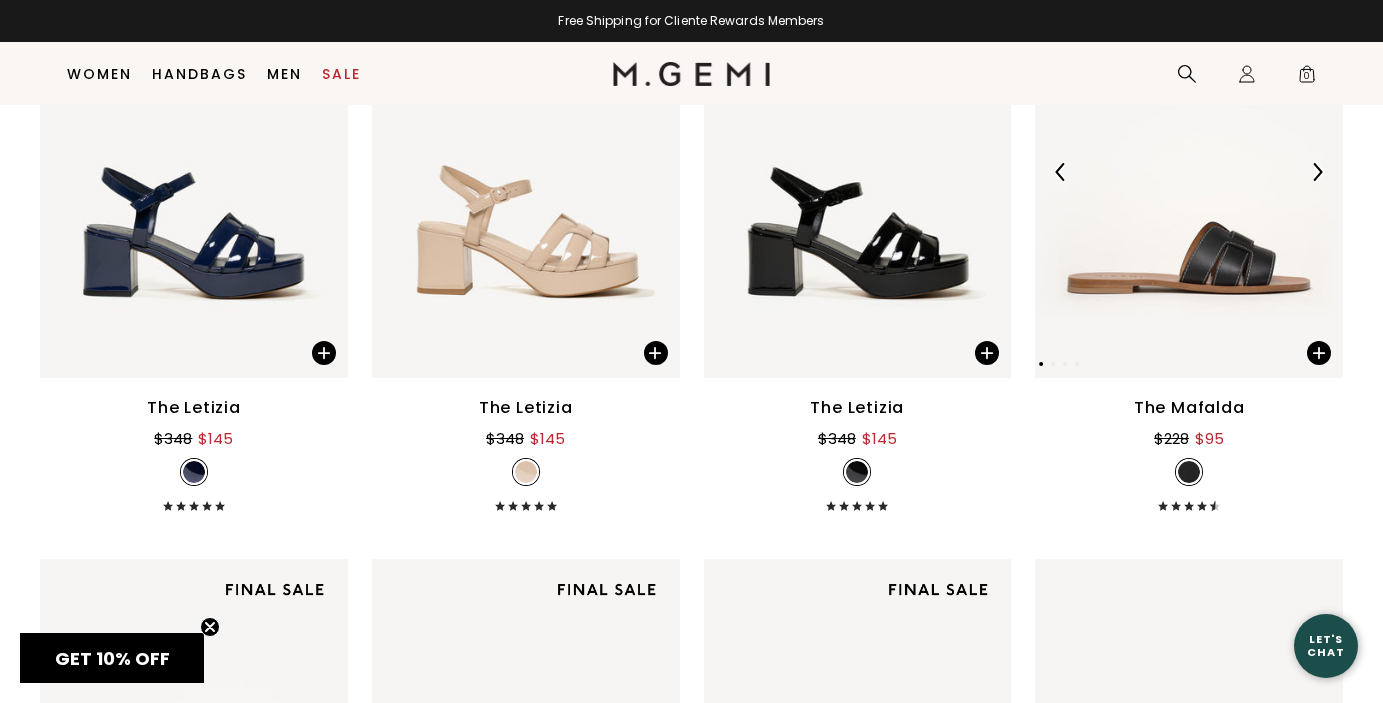 click at bounding box center [1189, 172] 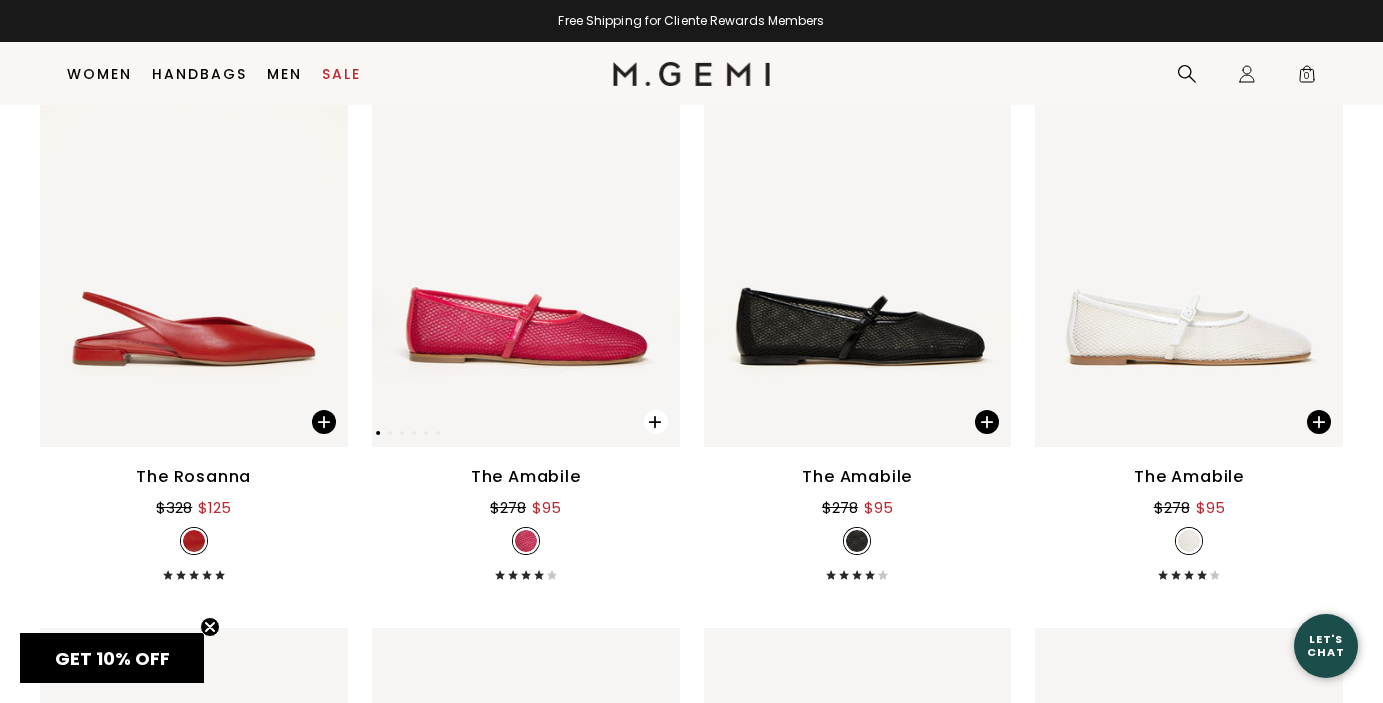 scroll, scrollTop: 7993, scrollLeft: 0, axis: vertical 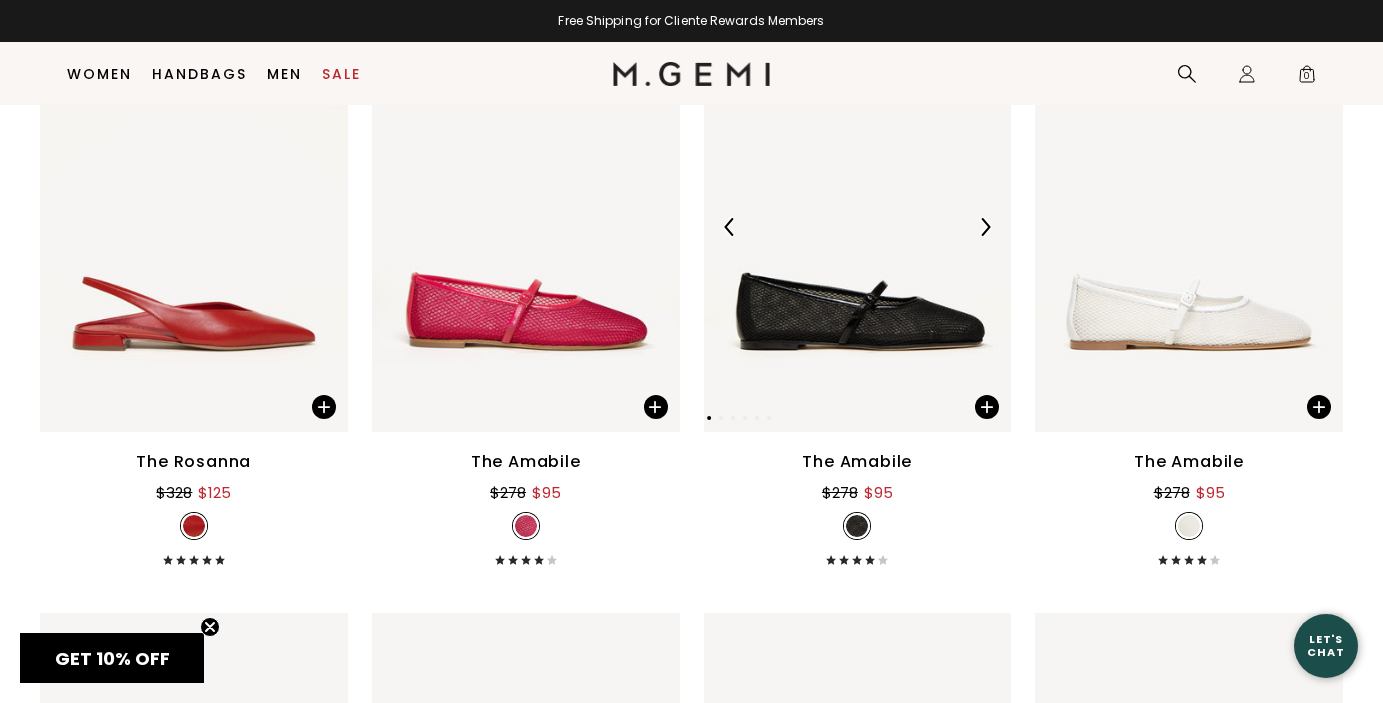 click at bounding box center [858, 226] 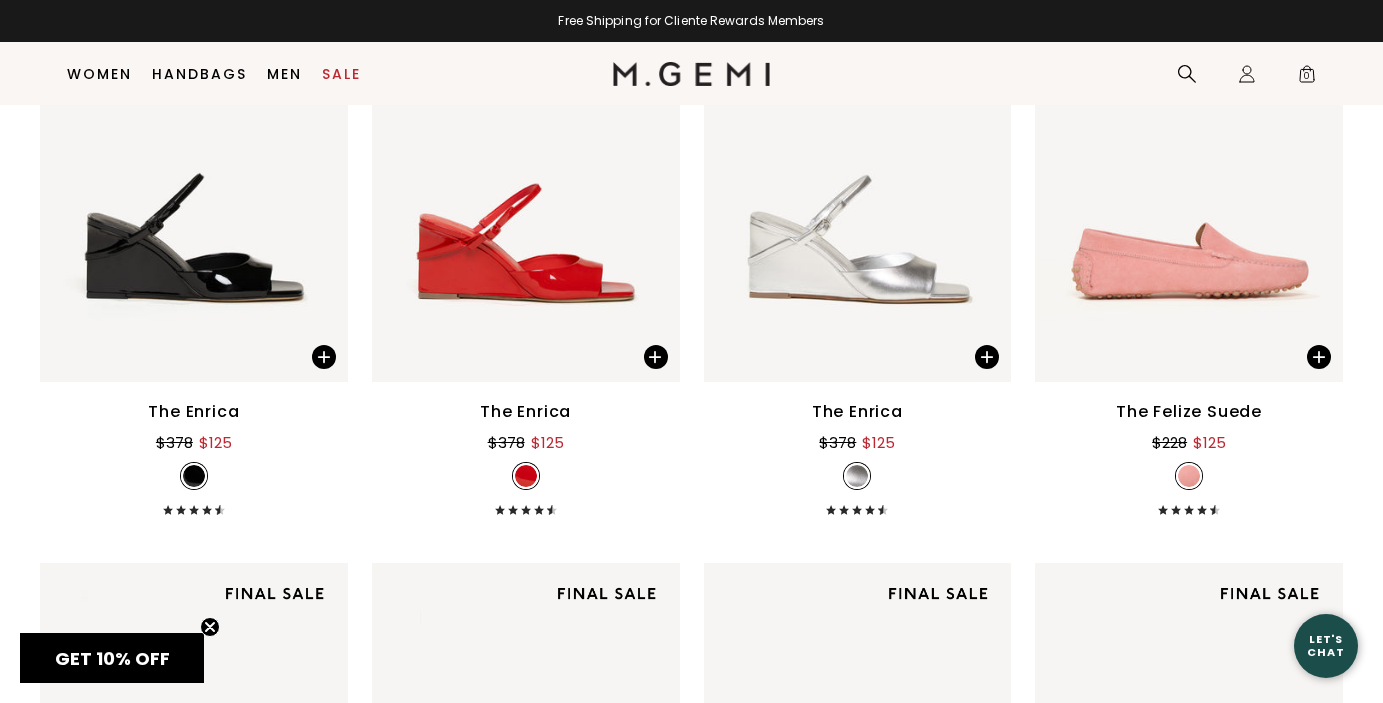 scroll, scrollTop: 9427, scrollLeft: 0, axis: vertical 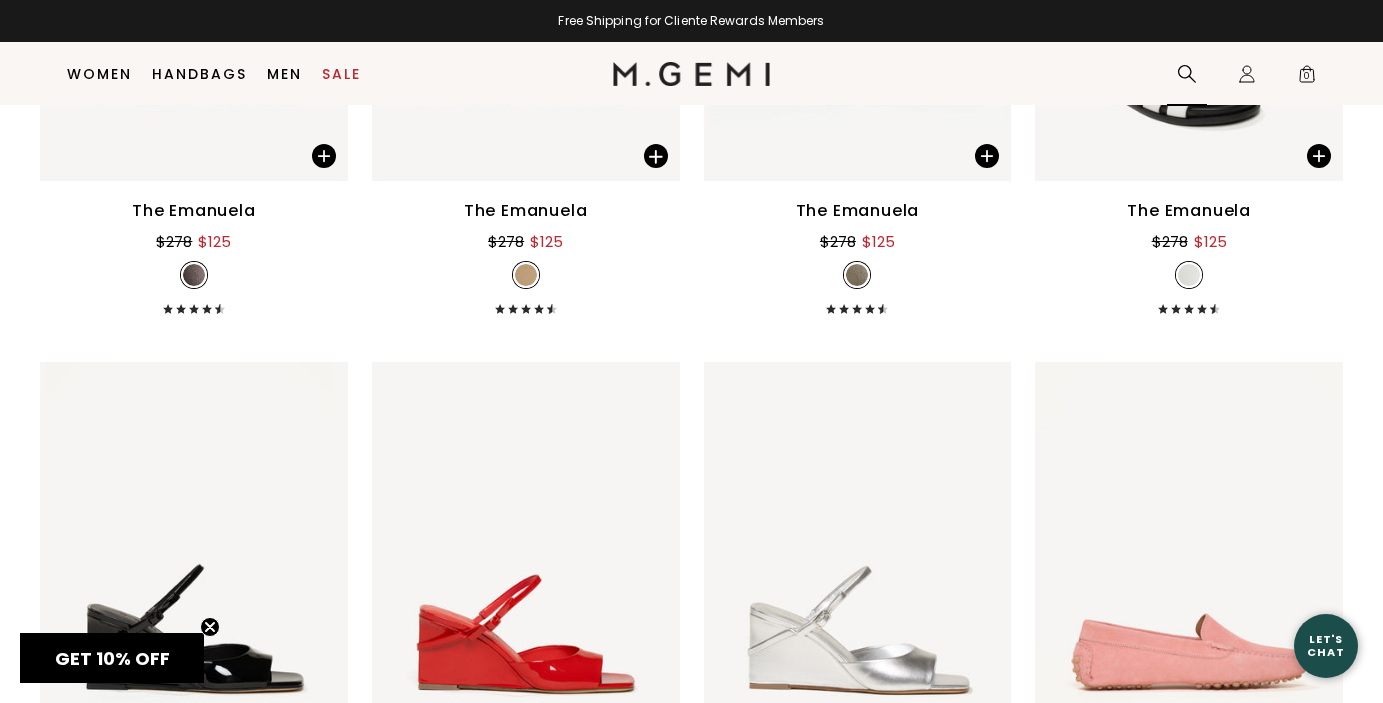 click 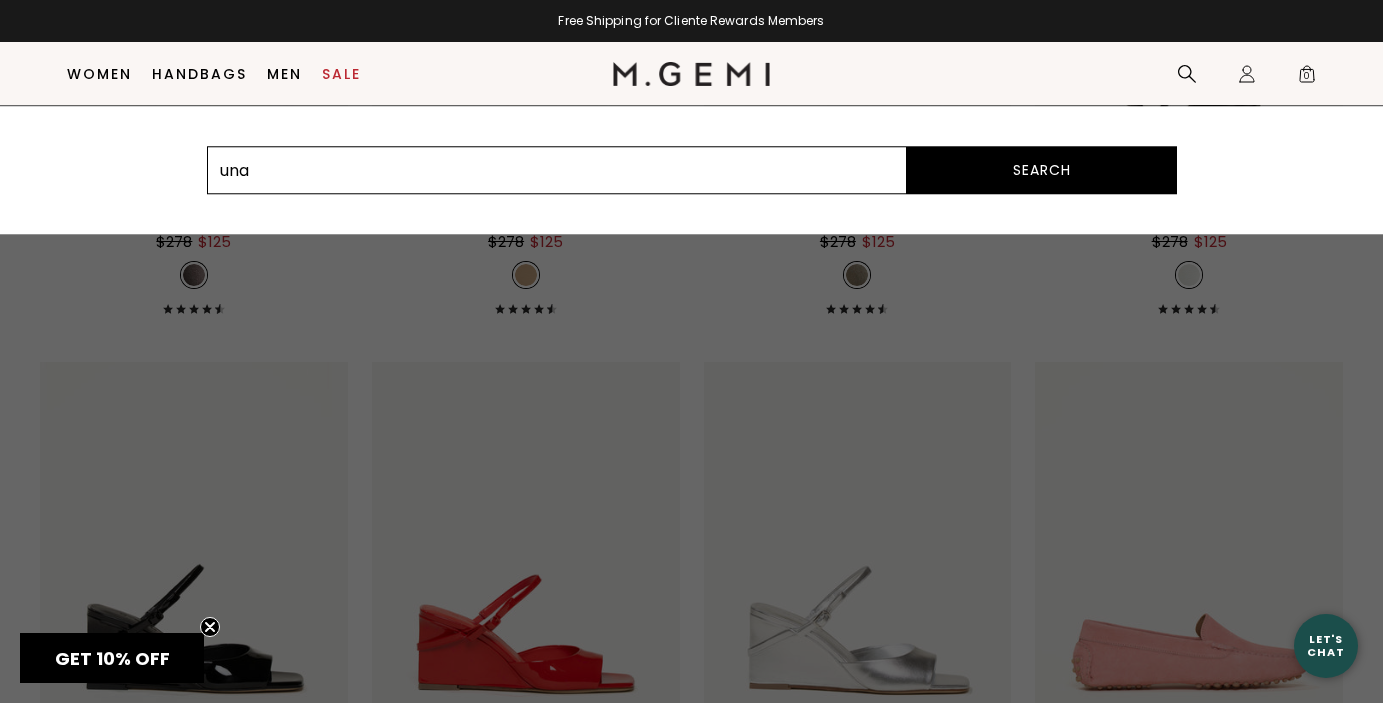 type on "una" 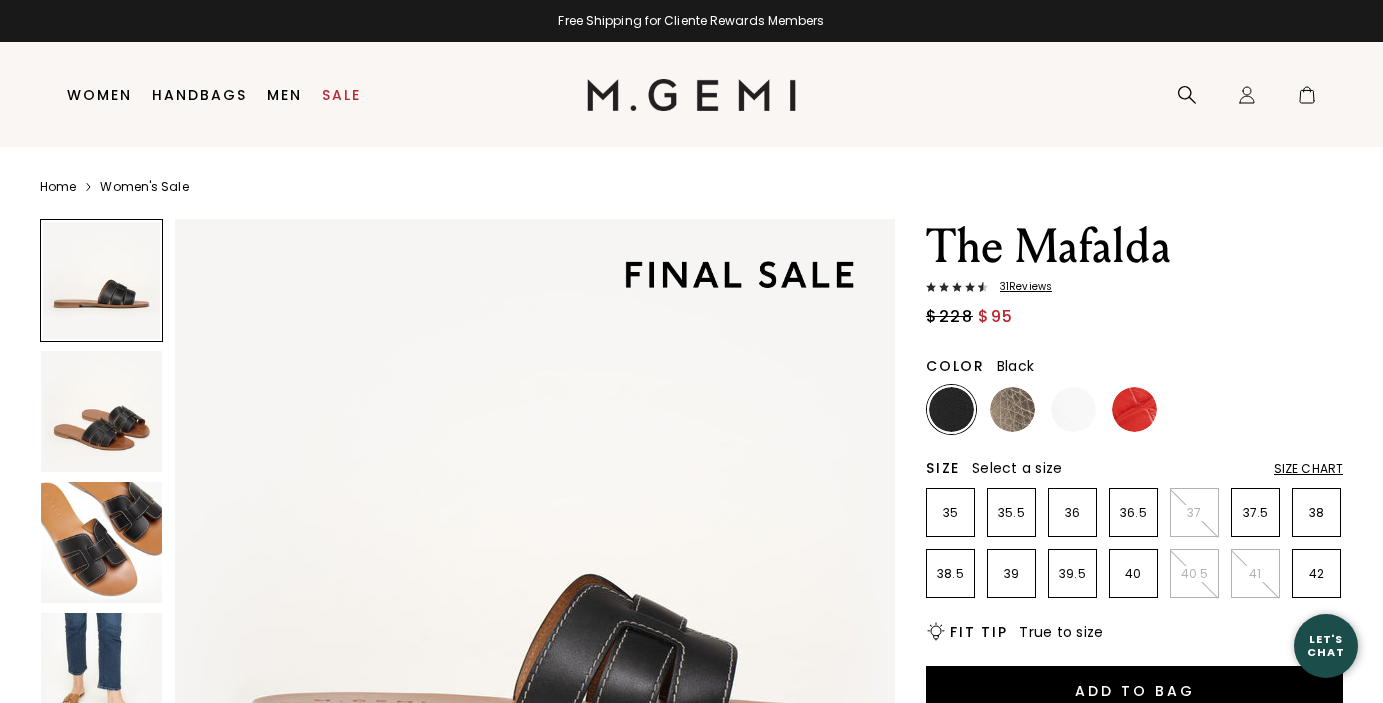 scroll, scrollTop: 0, scrollLeft: 0, axis: both 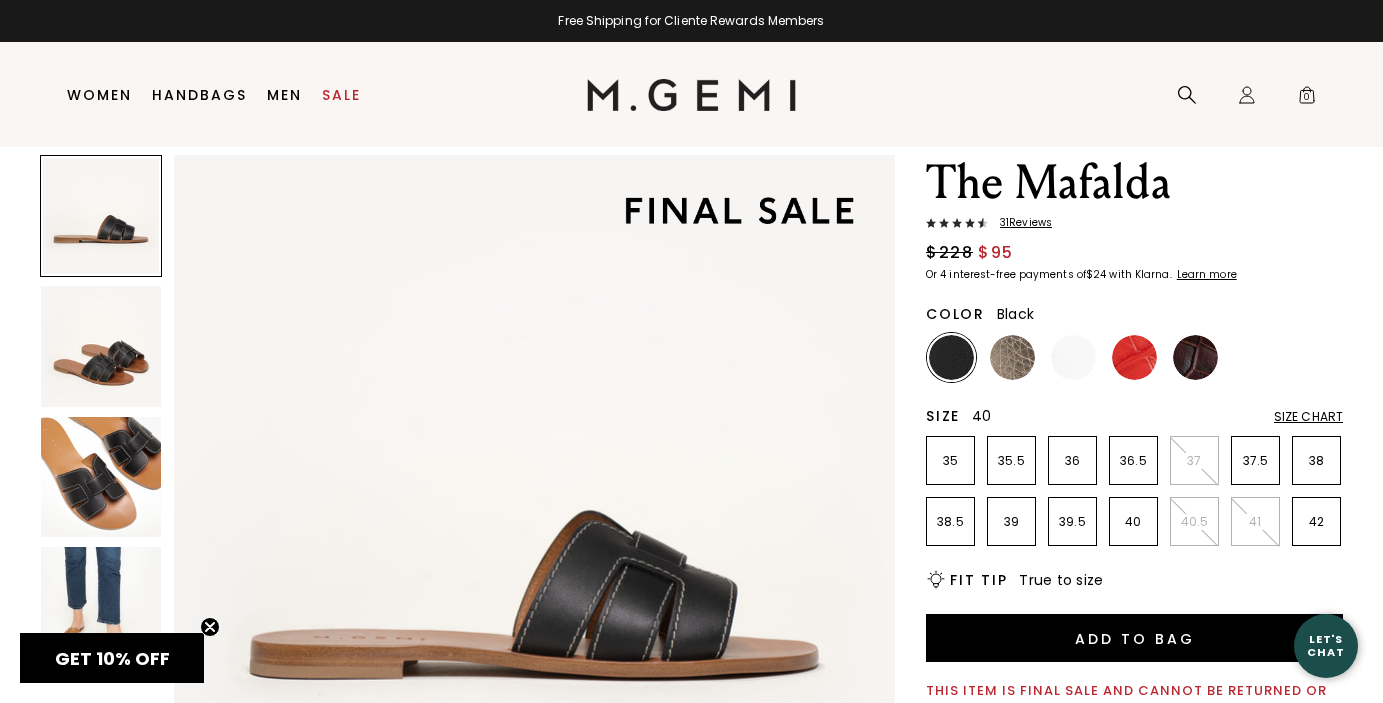 click on "40" at bounding box center (1133, 522) 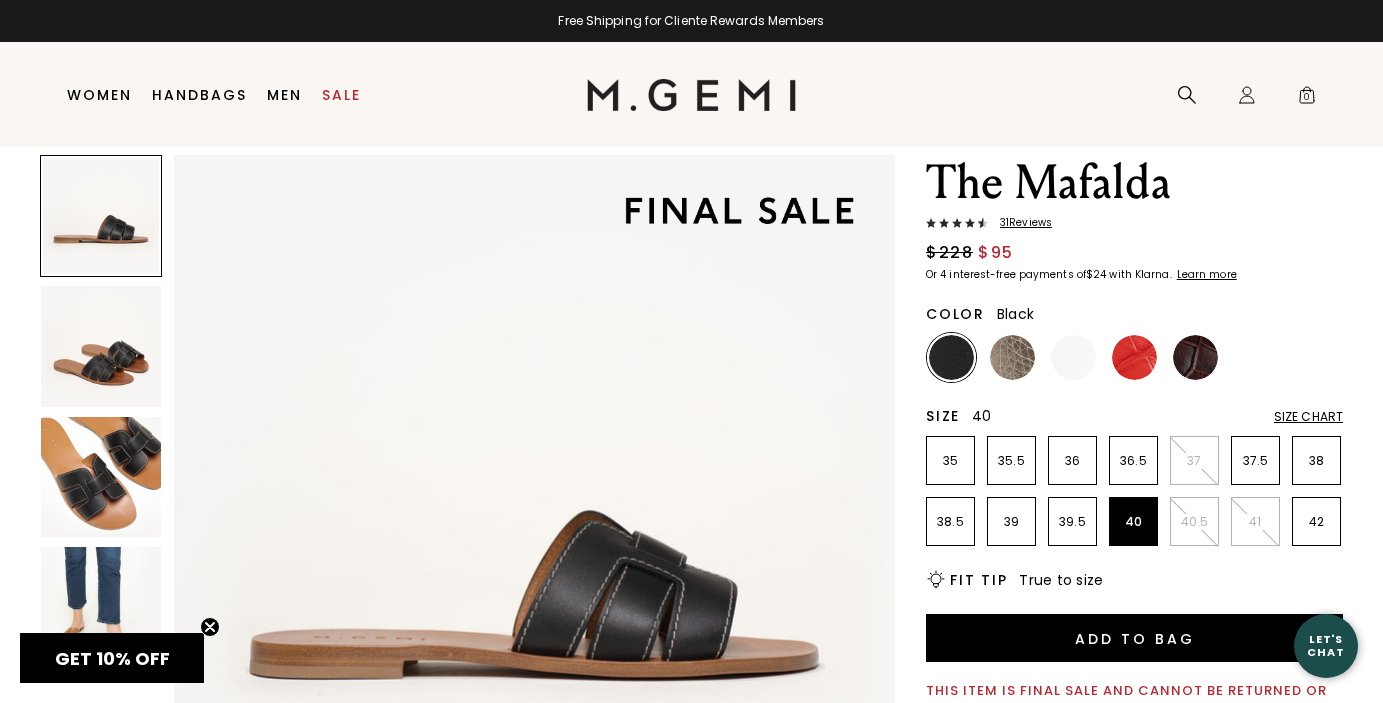 scroll, scrollTop: 0, scrollLeft: 0, axis: both 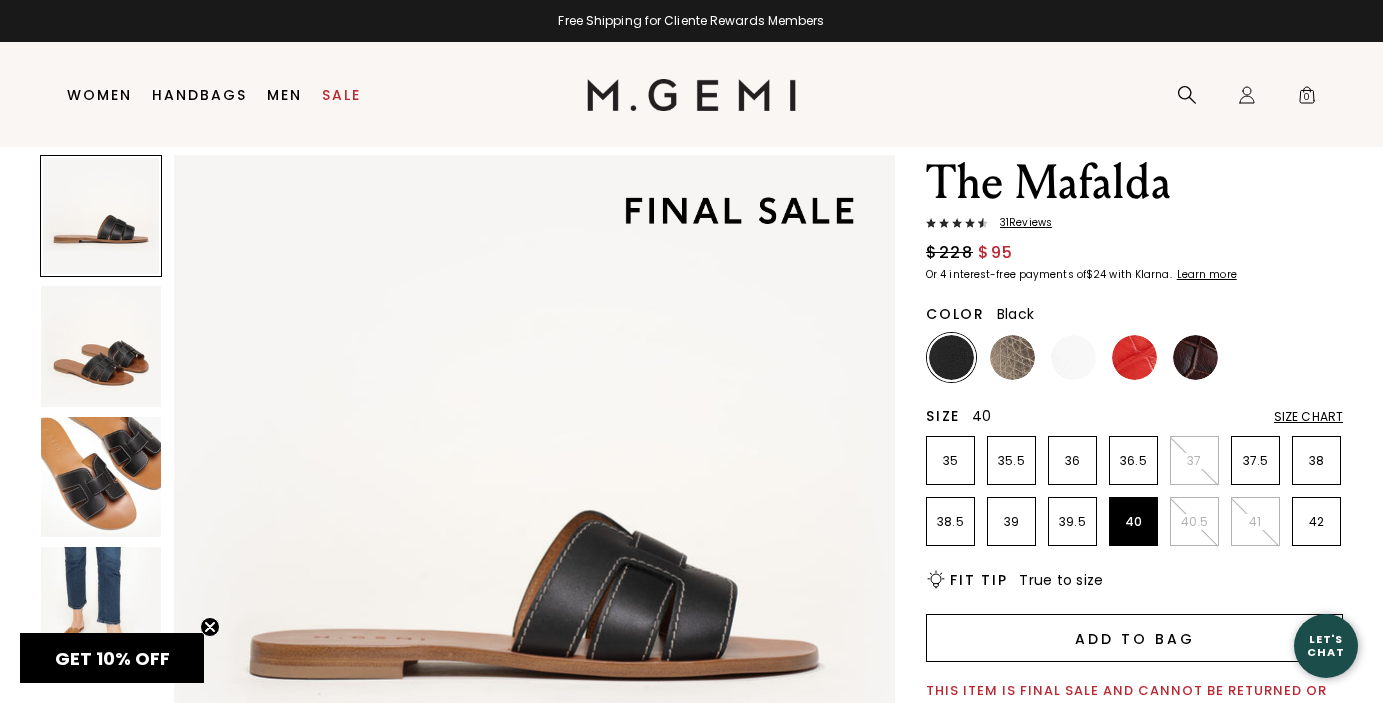click on "Add to Bag" at bounding box center (1134, 638) 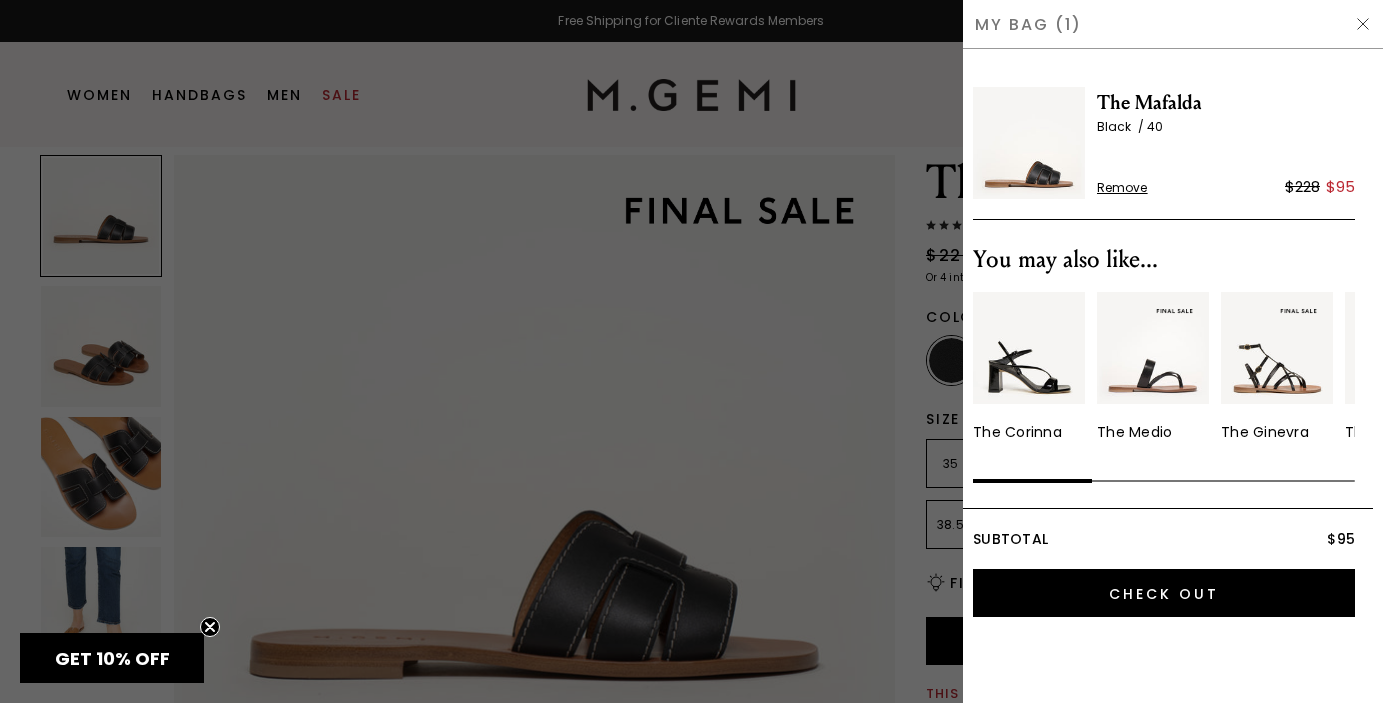 scroll, scrollTop: 0, scrollLeft: 0, axis: both 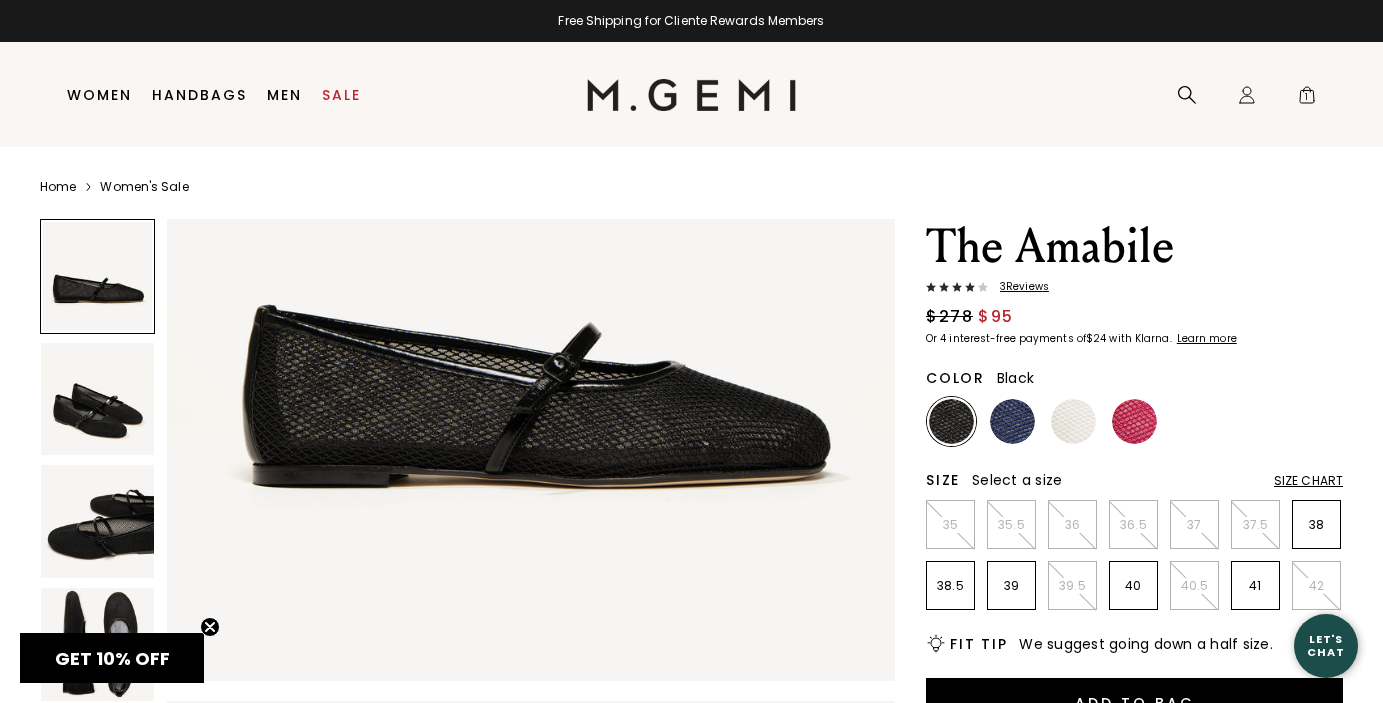 click at bounding box center (97, 521) 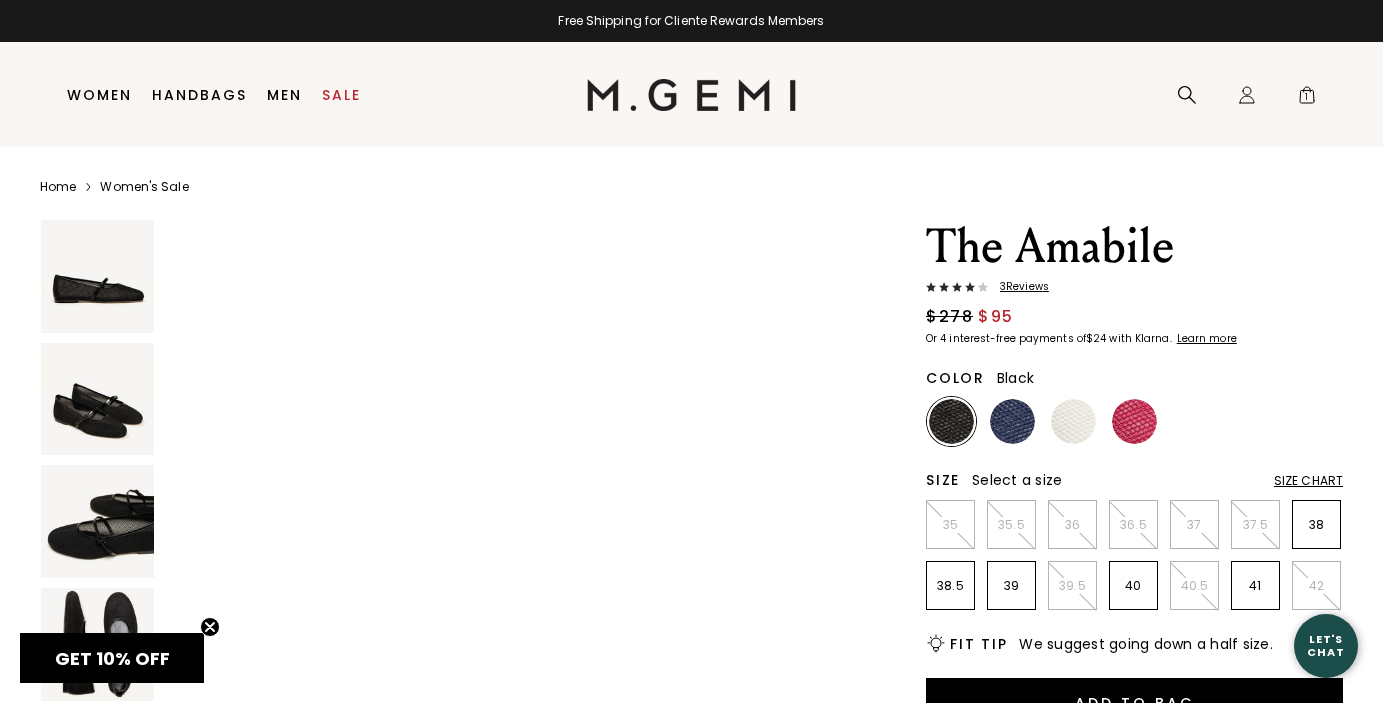 scroll, scrollTop: 3366, scrollLeft: 0, axis: vertical 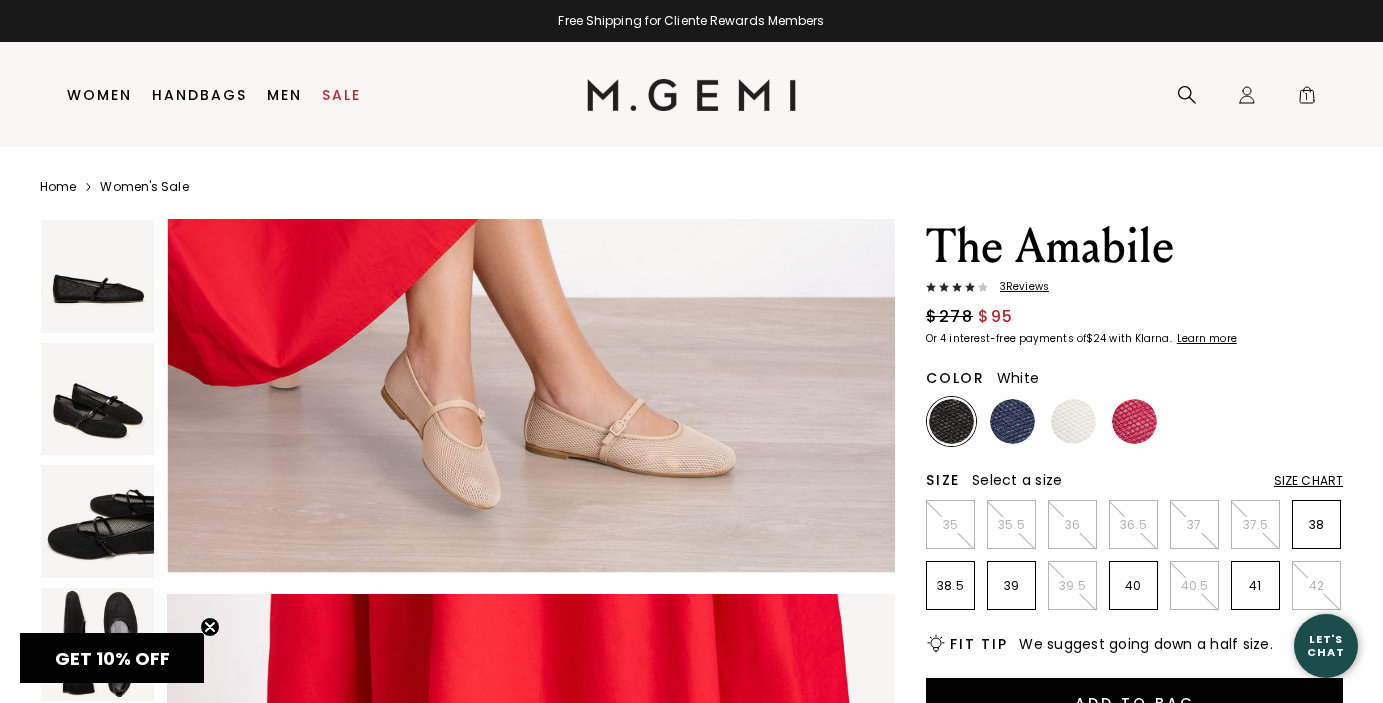 click at bounding box center [1073, 421] 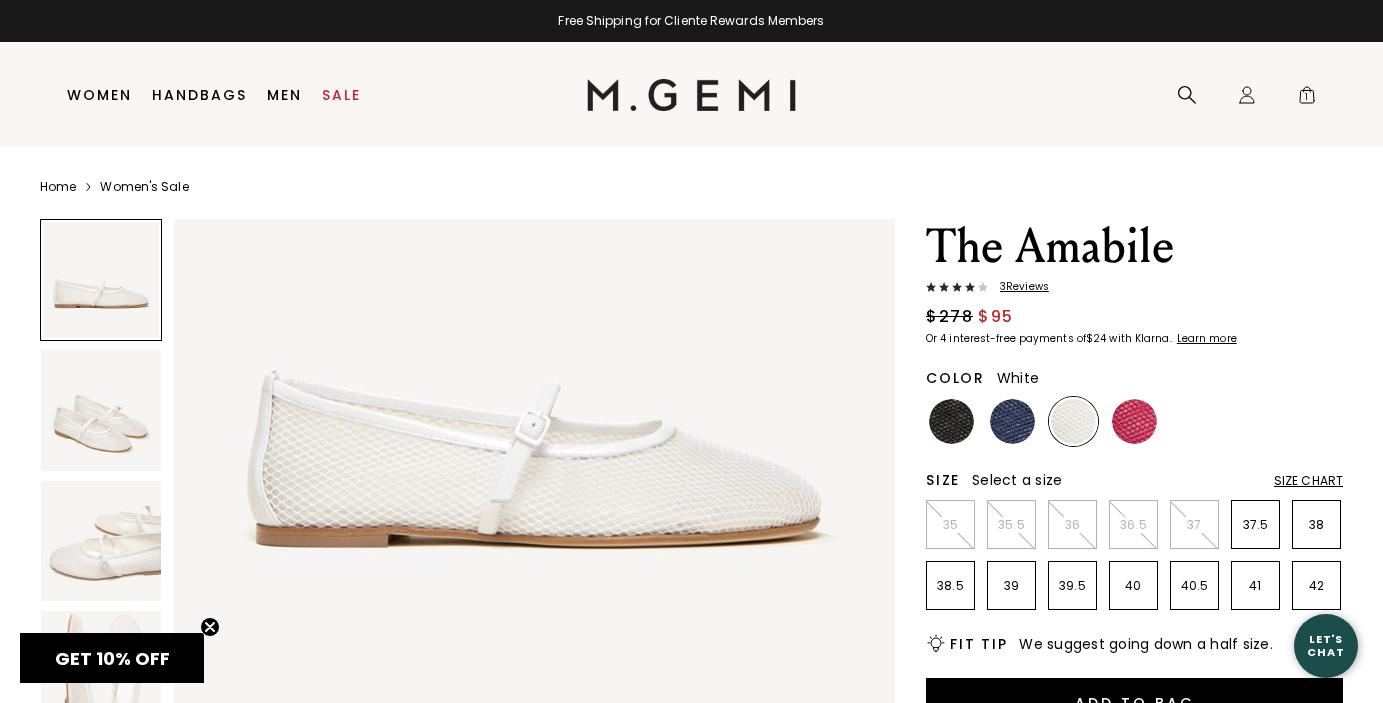 scroll, scrollTop: 220, scrollLeft: 0, axis: vertical 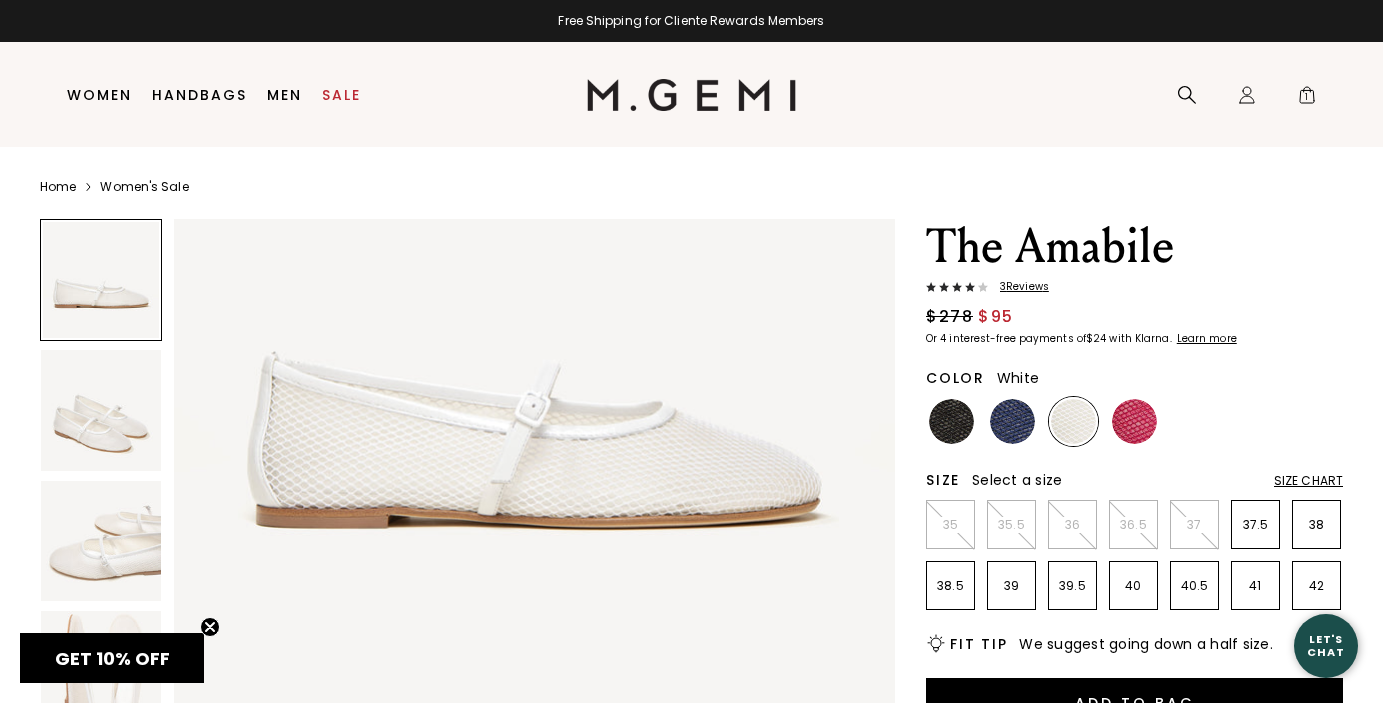 click at bounding box center (101, 541) 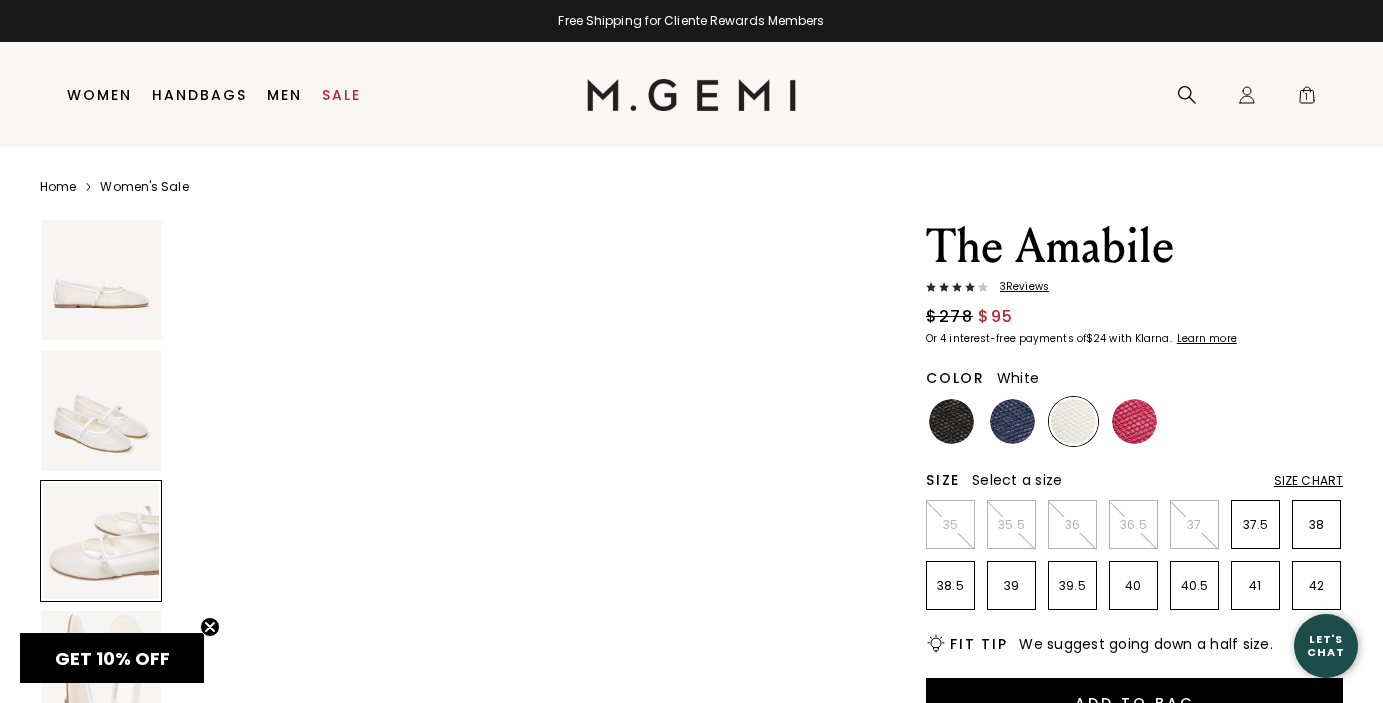 scroll, scrollTop: 1815, scrollLeft: 0, axis: vertical 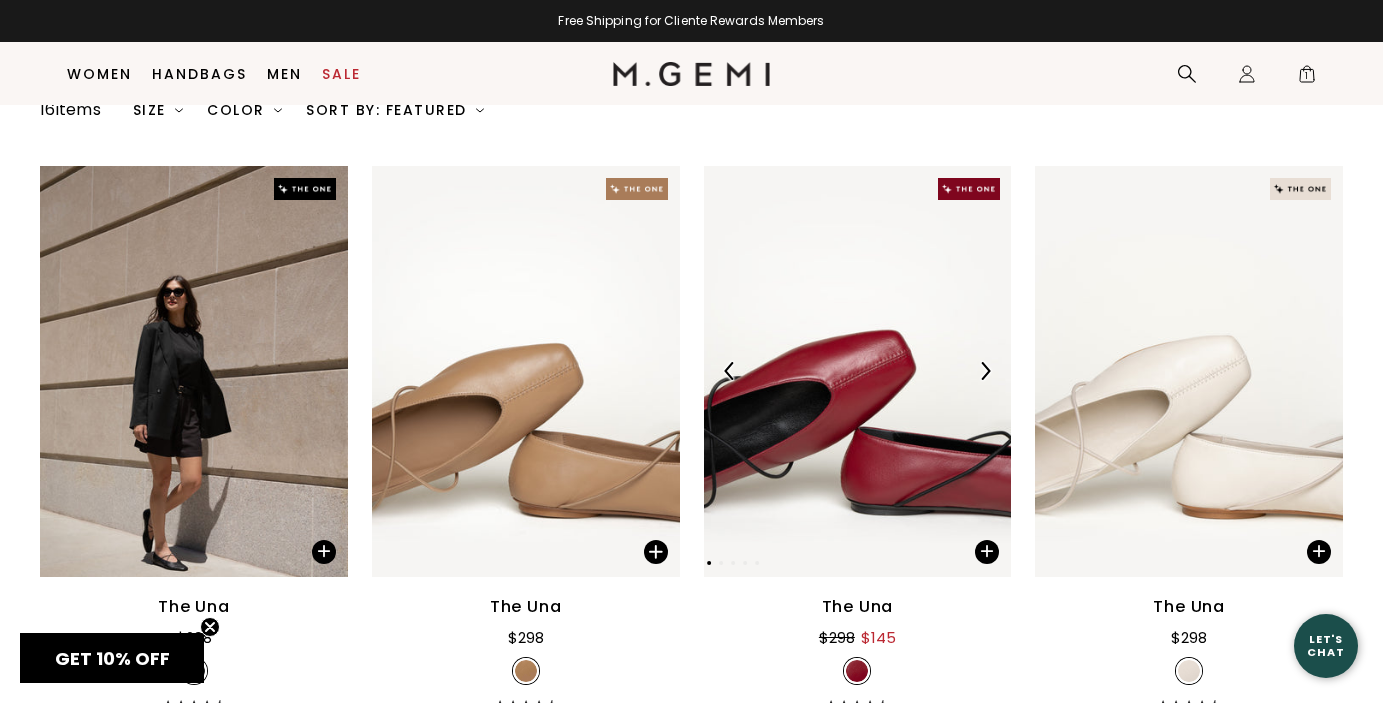 click at bounding box center (858, 371) 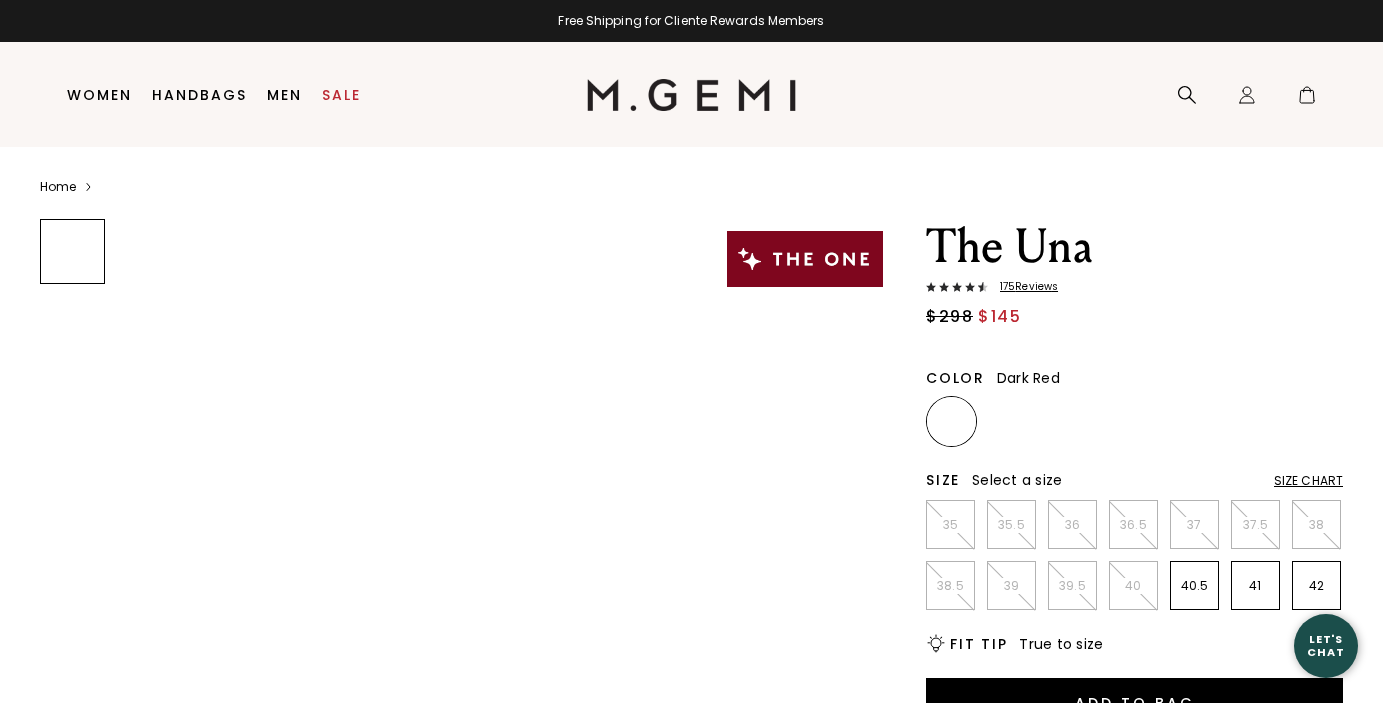 scroll, scrollTop: 0, scrollLeft: 0, axis: both 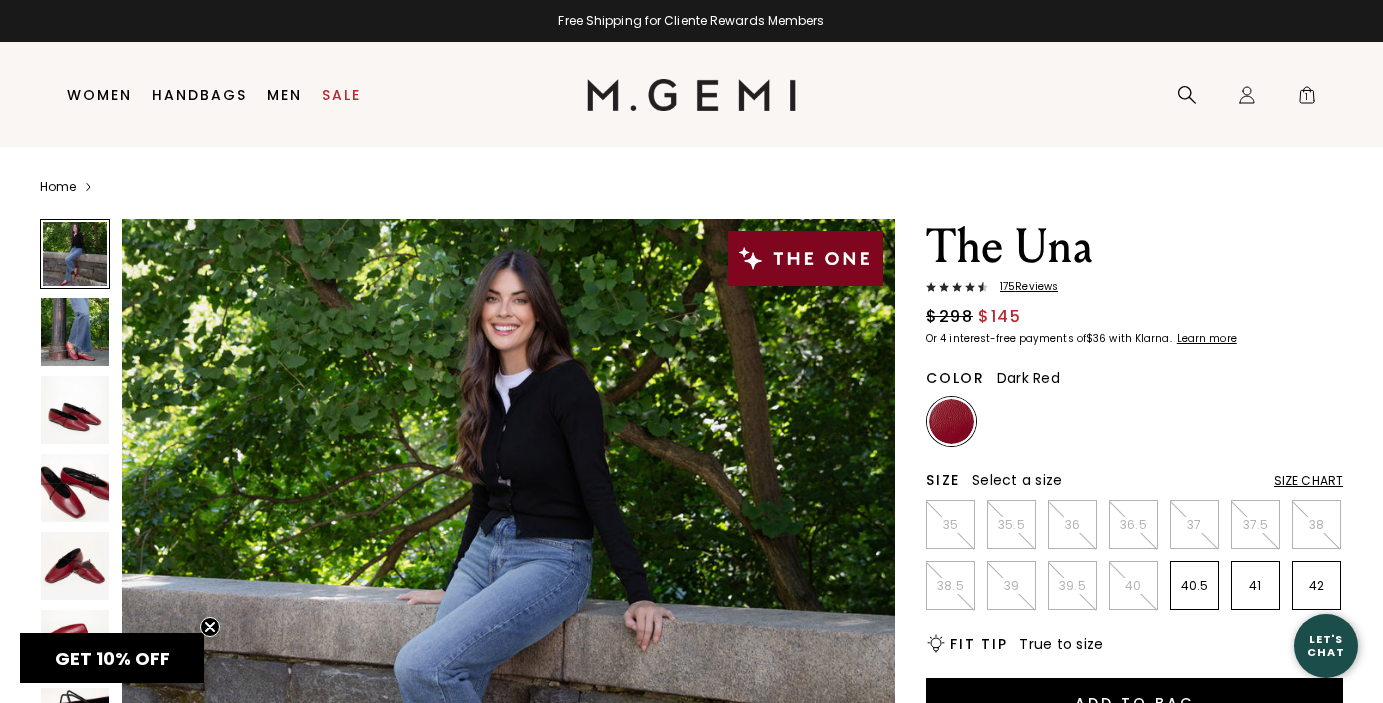 click at bounding box center [75, 410] 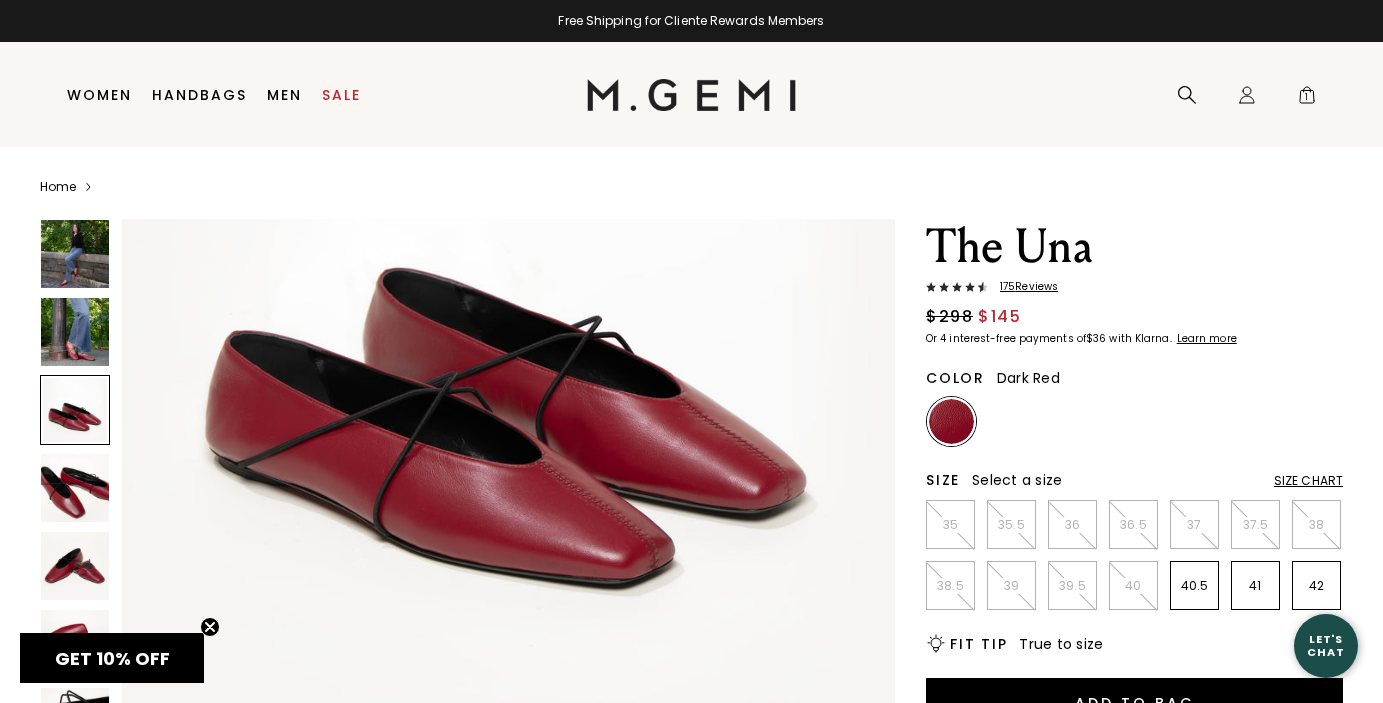 scroll, scrollTop: 1847, scrollLeft: 0, axis: vertical 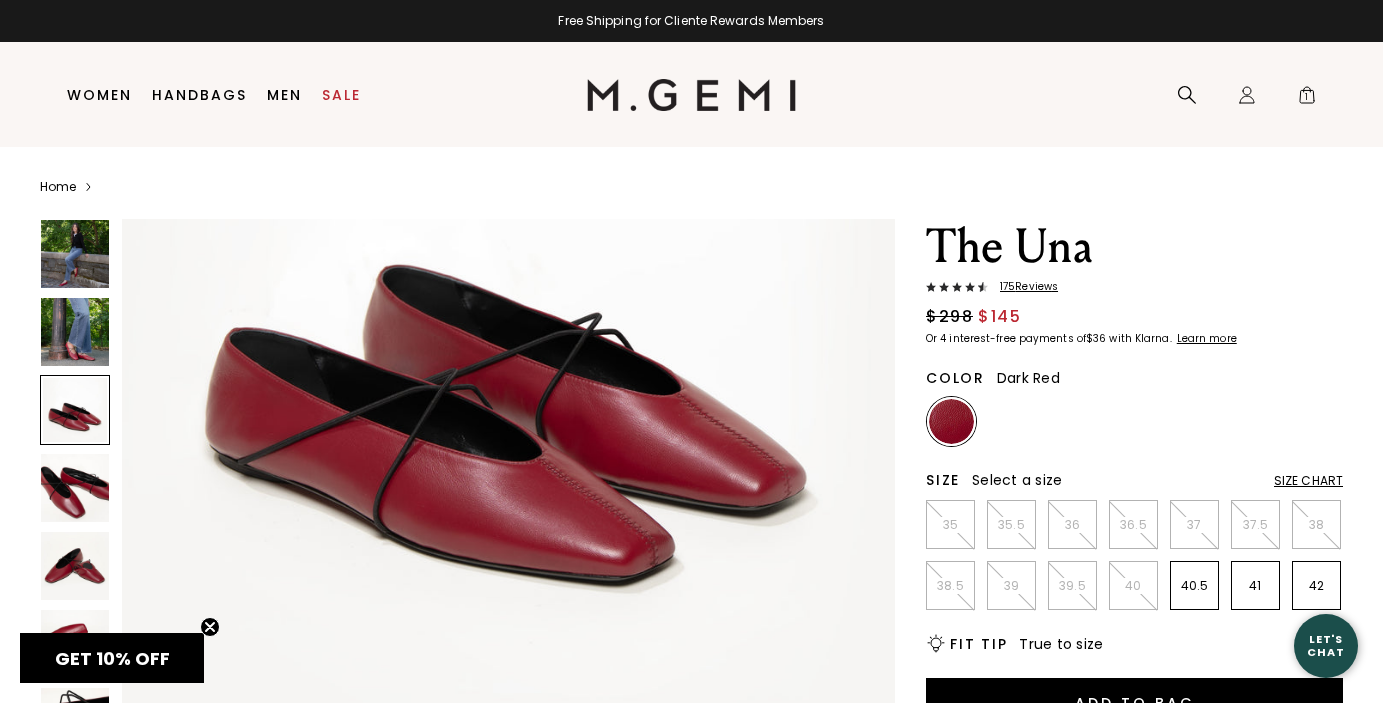 click at bounding box center [75, 488] 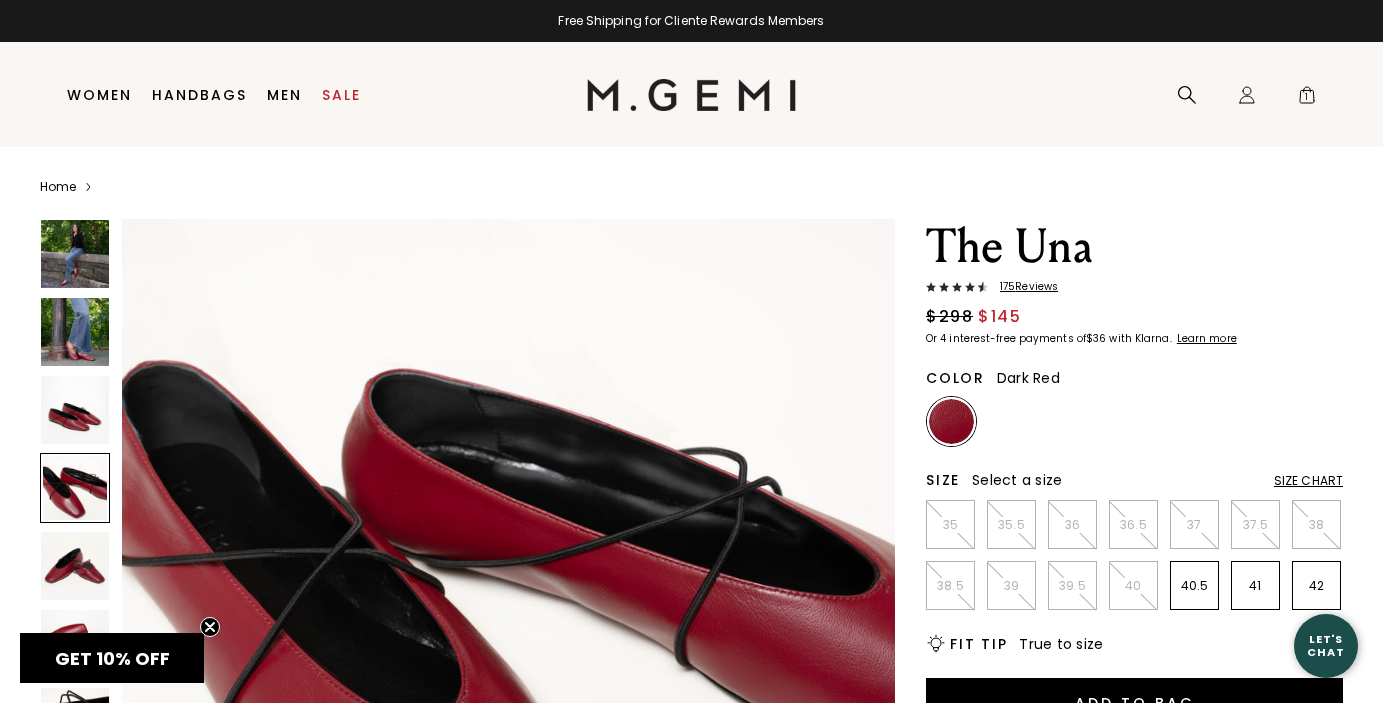 click at bounding box center (75, 566) 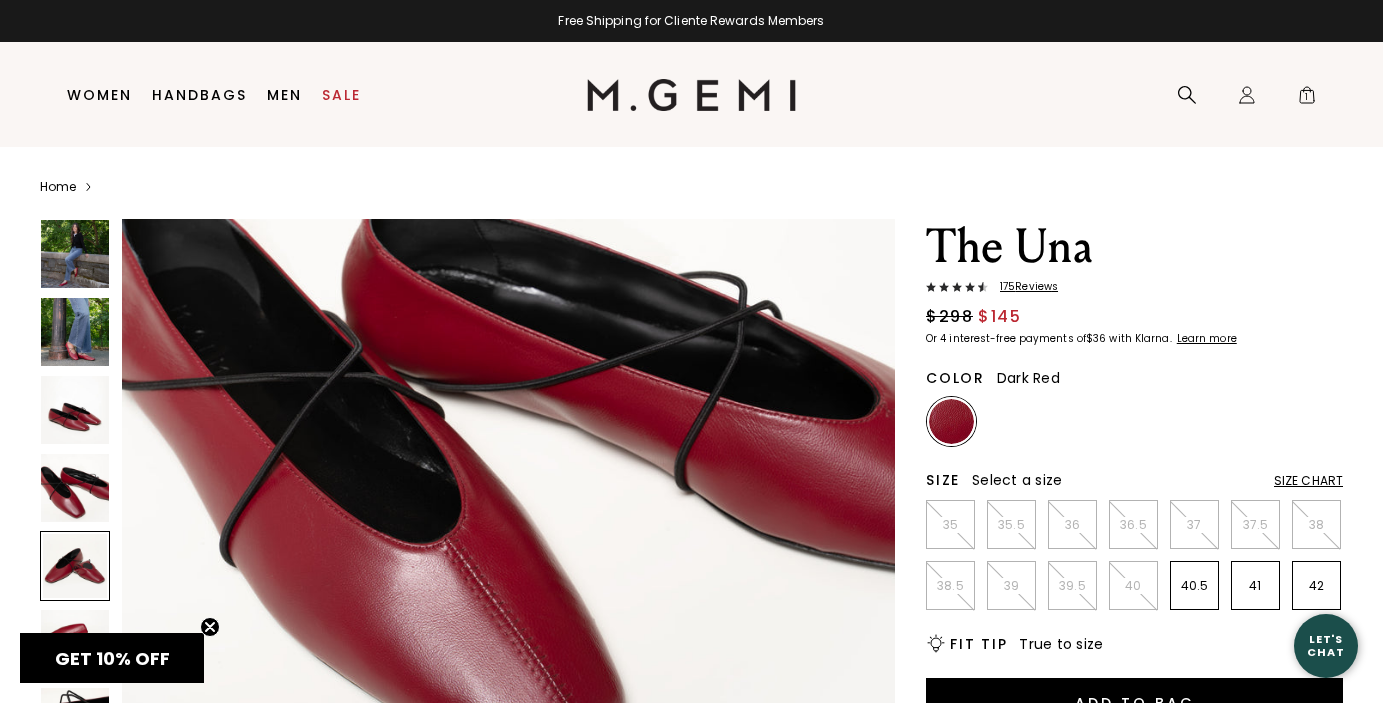 scroll, scrollTop: 3000, scrollLeft: 0, axis: vertical 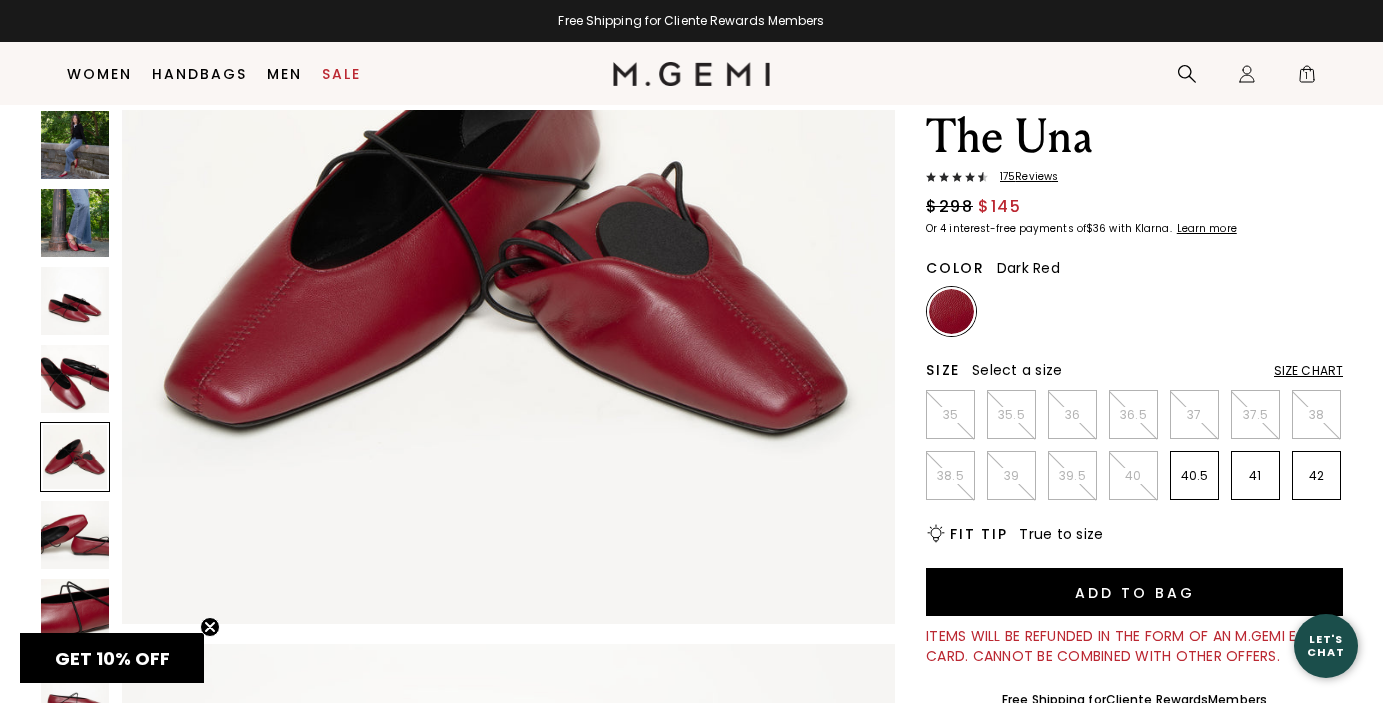 click at bounding box center [75, 613] 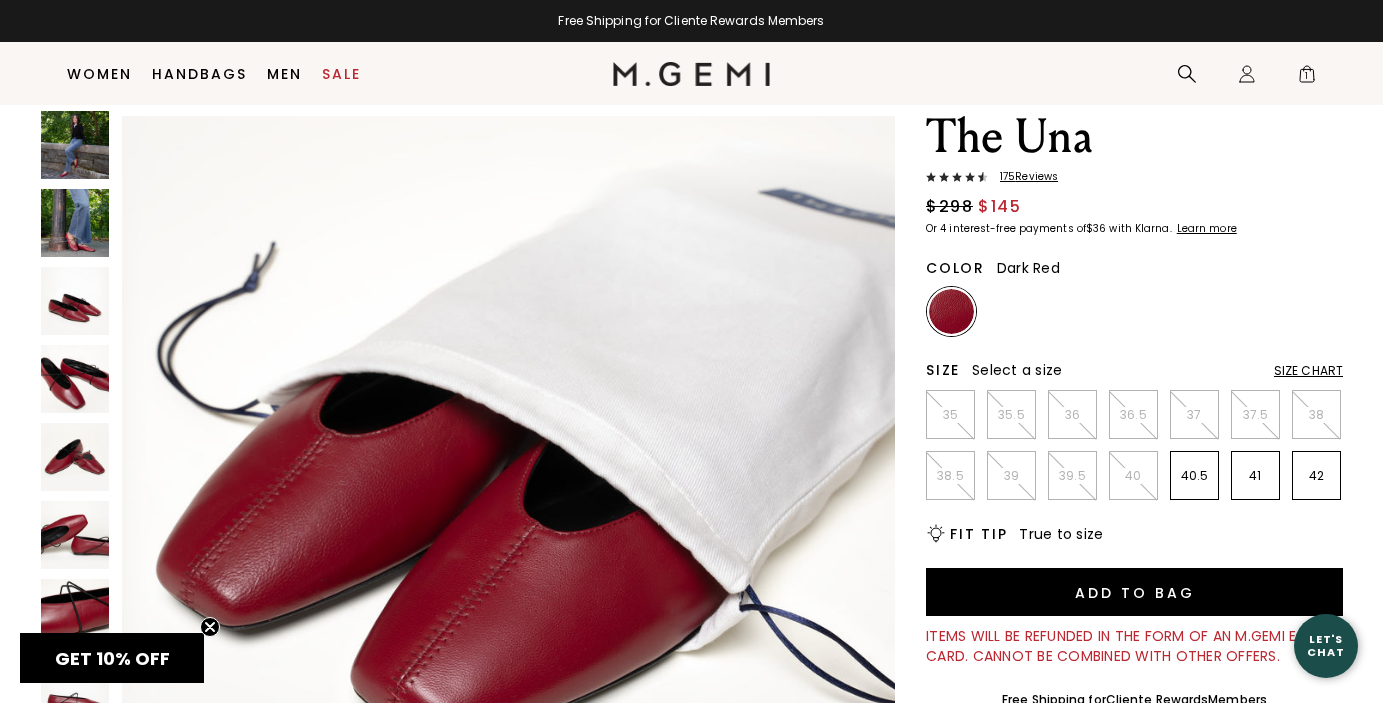 scroll, scrollTop: 7156, scrollLeft: 0, axis: vertical 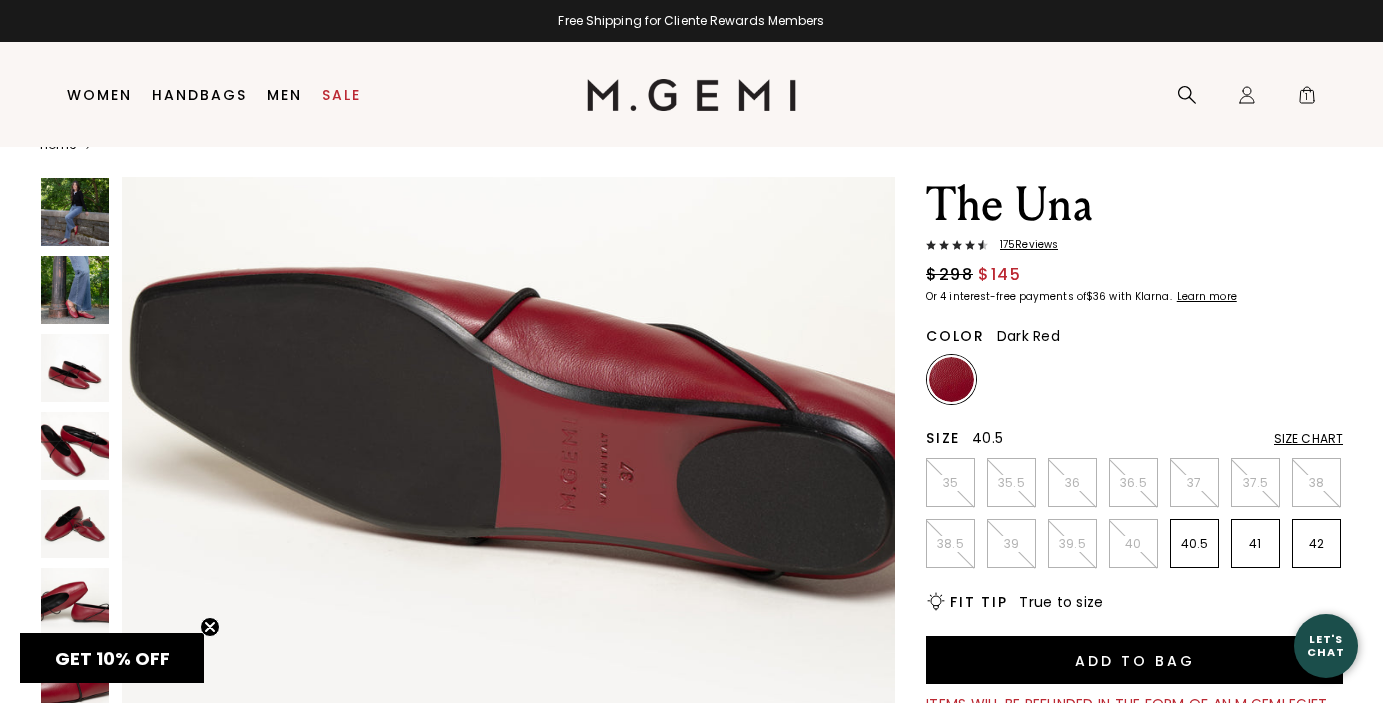 click on "40.5" at bounding box center (1194, 544) 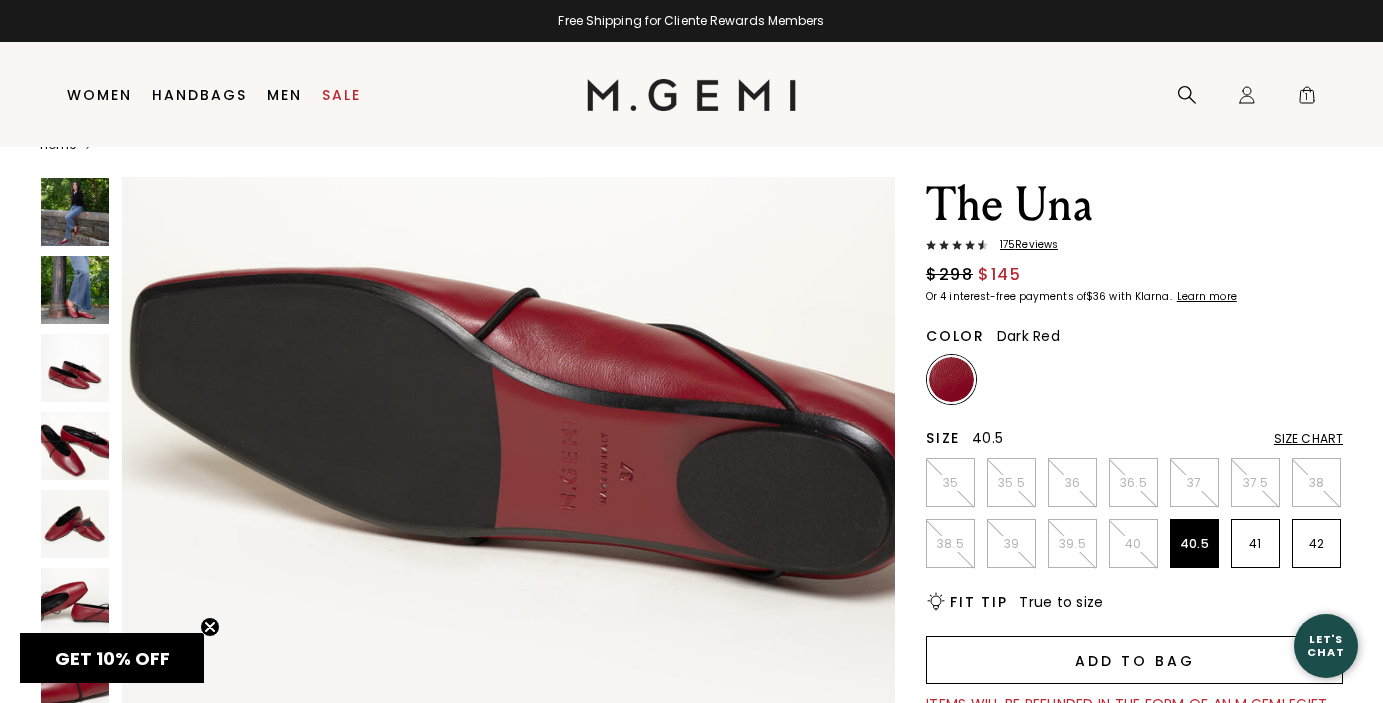 click on "Add to Bag" at bounding box center (1134, 660) 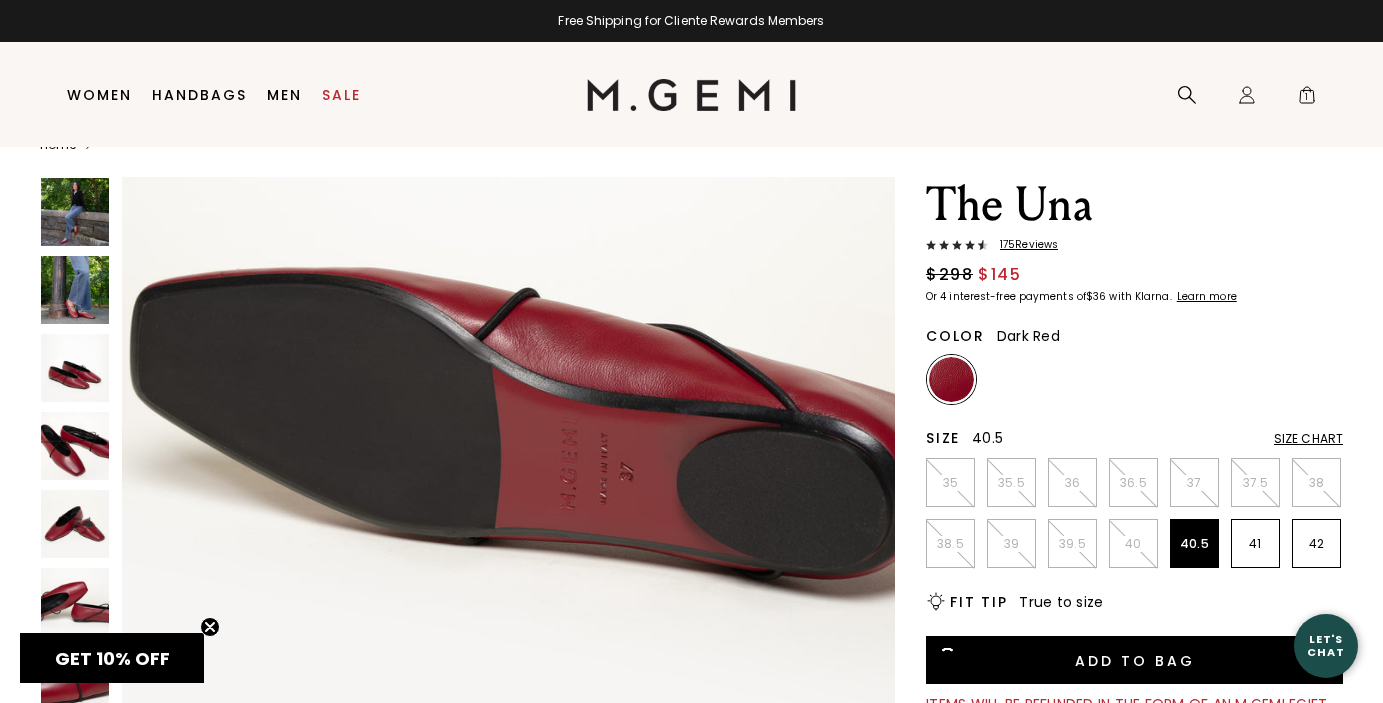 scroll, scrollTop: 0, scrollLeft: 0, axis: both 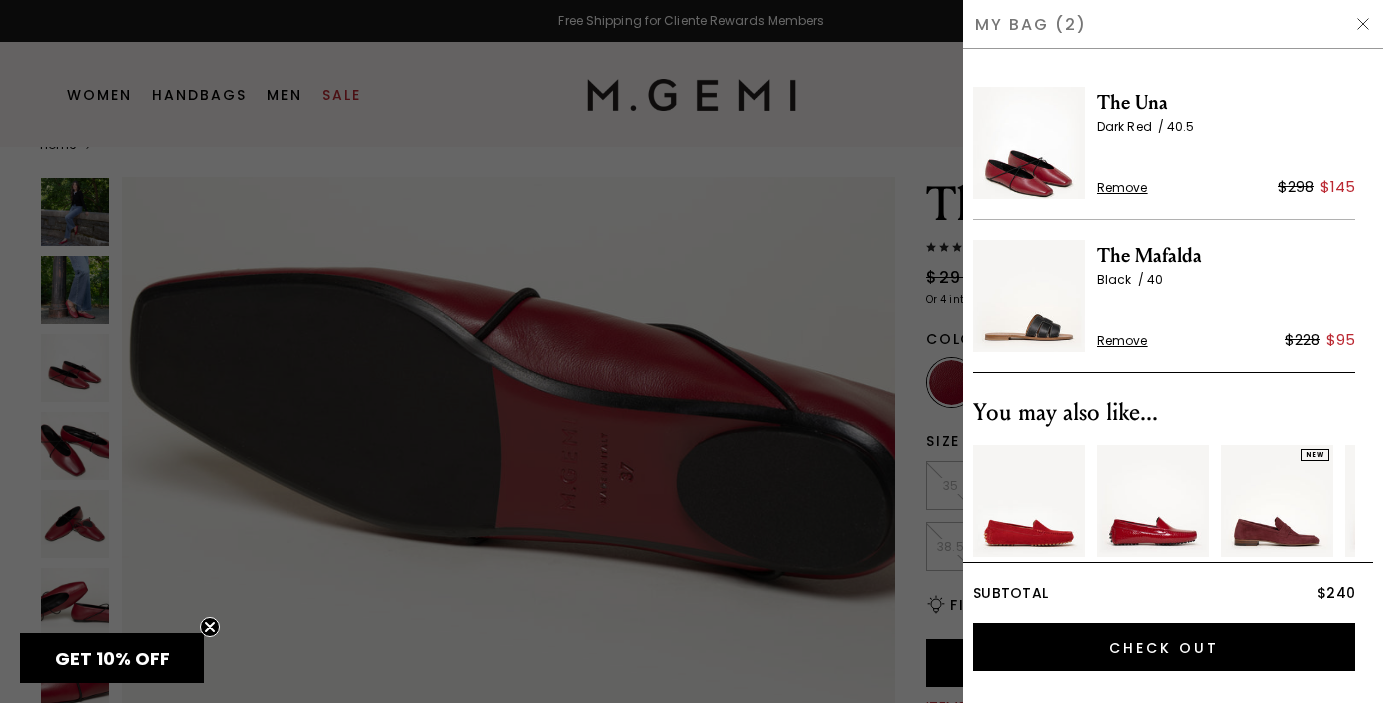 click at bounding box center [691, 351] 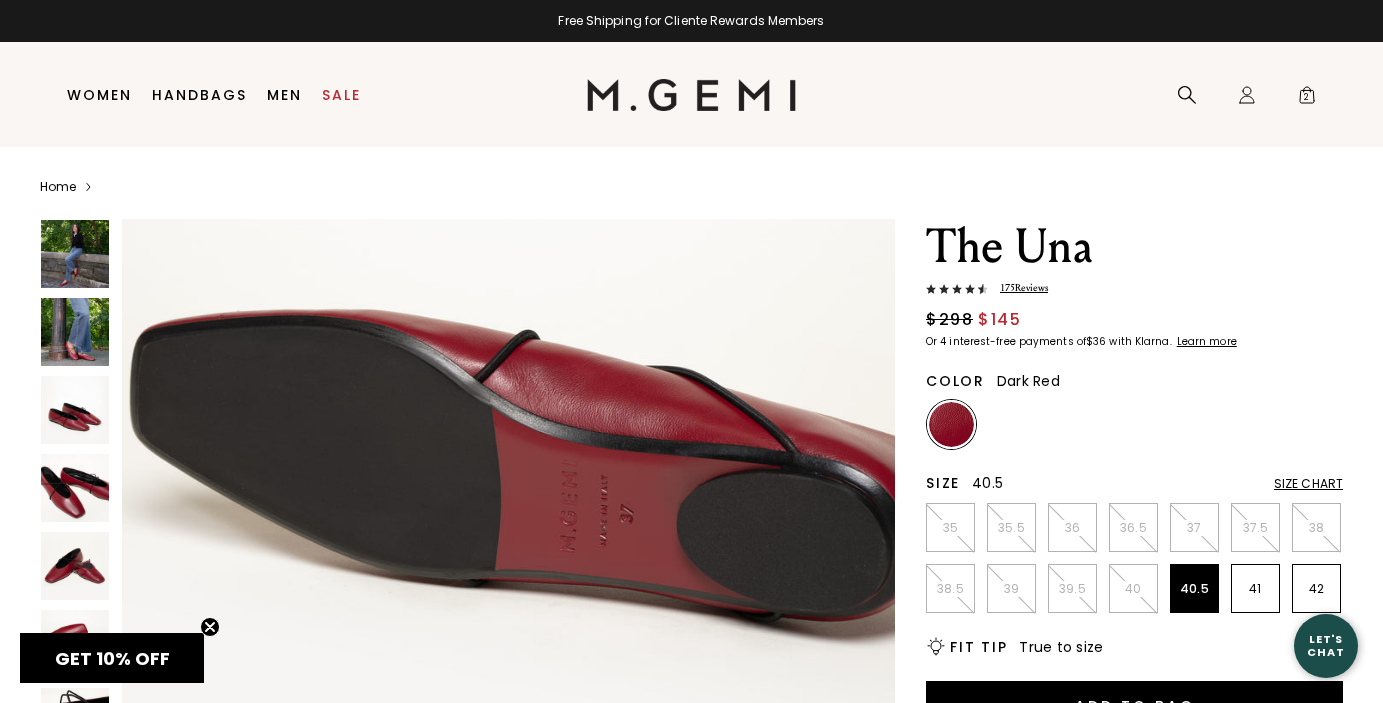 scroll, scrollTop: 42, scrollLeft: 0, axis: vertical 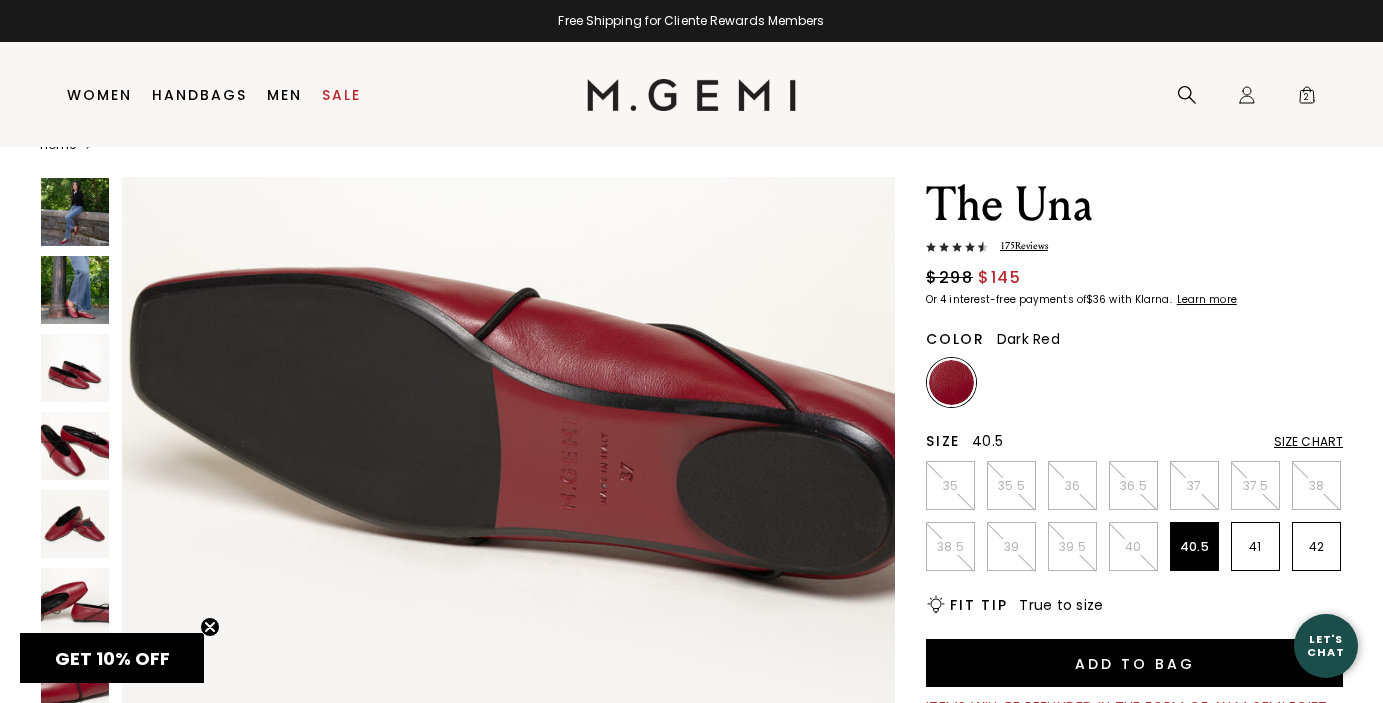 click at bounding box center [75, 212] 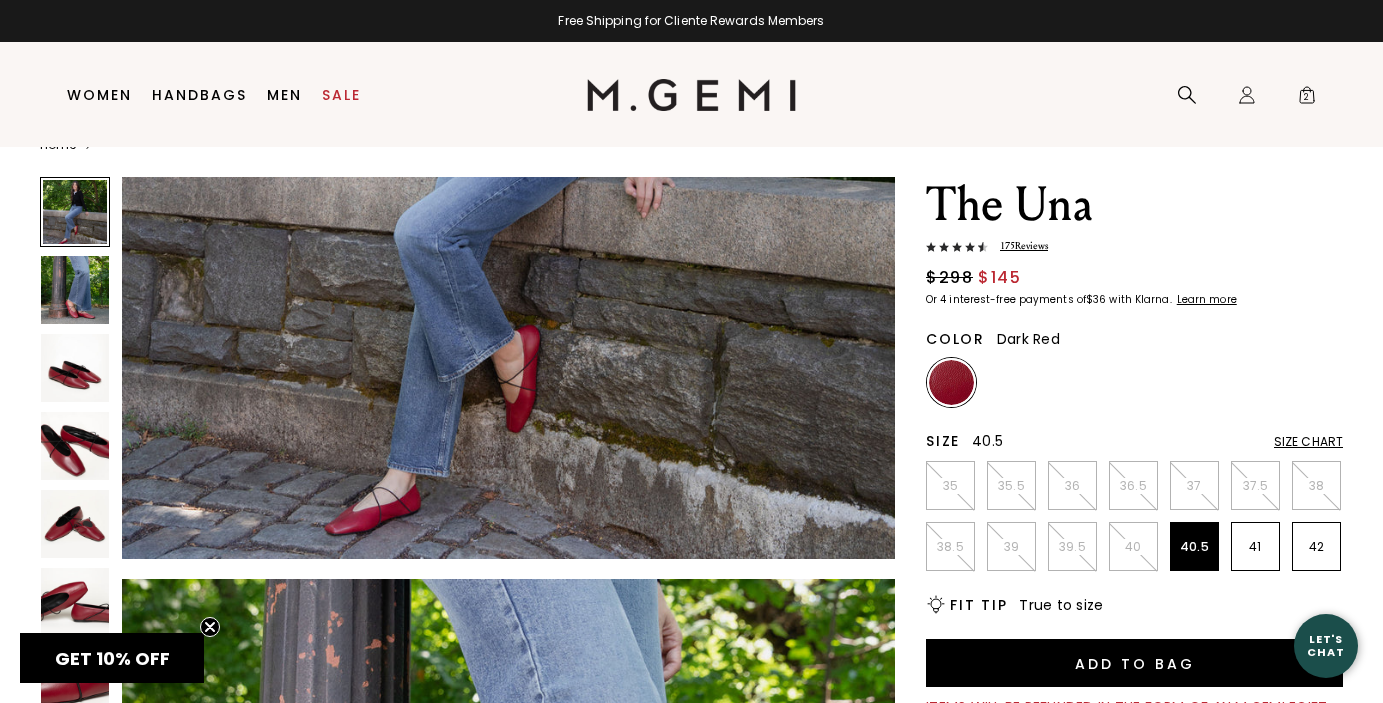 scroll, scrollTop: 400, scrollLeft: 0, axis: vertical 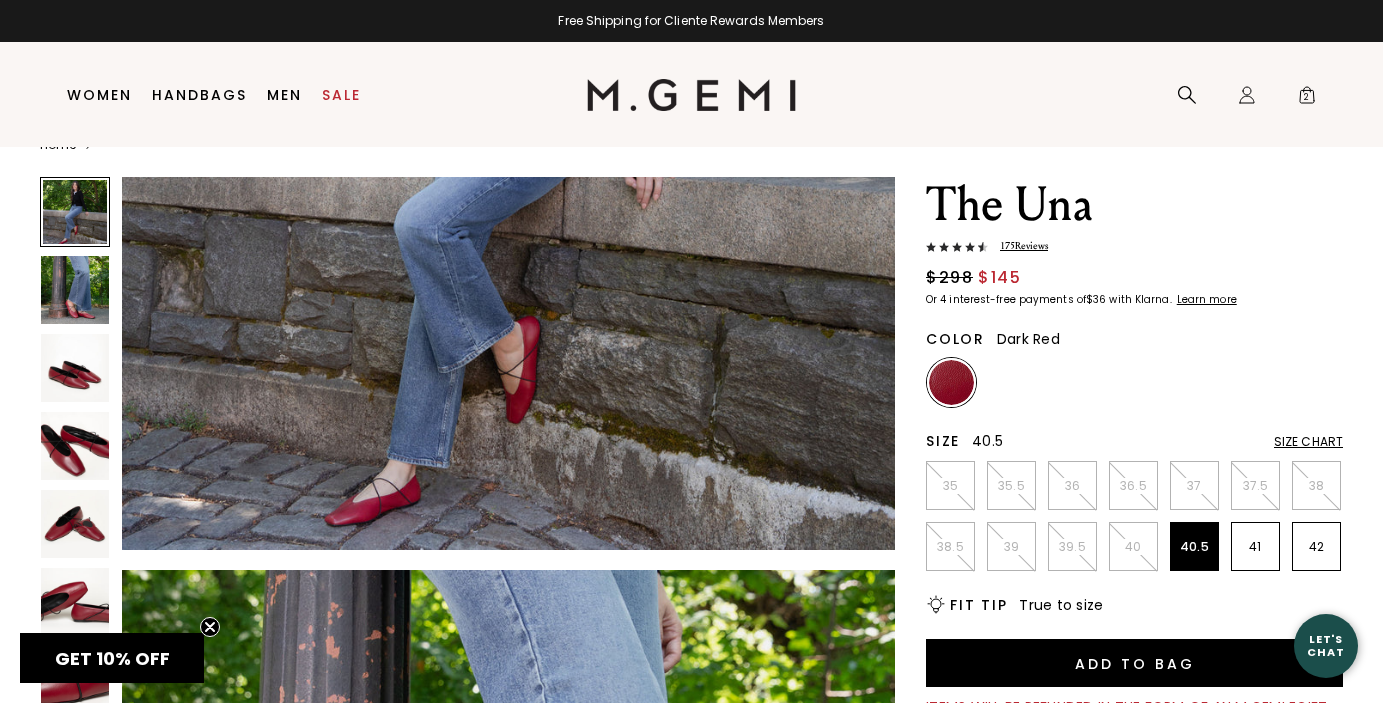 click at bounding box center (508, 163) 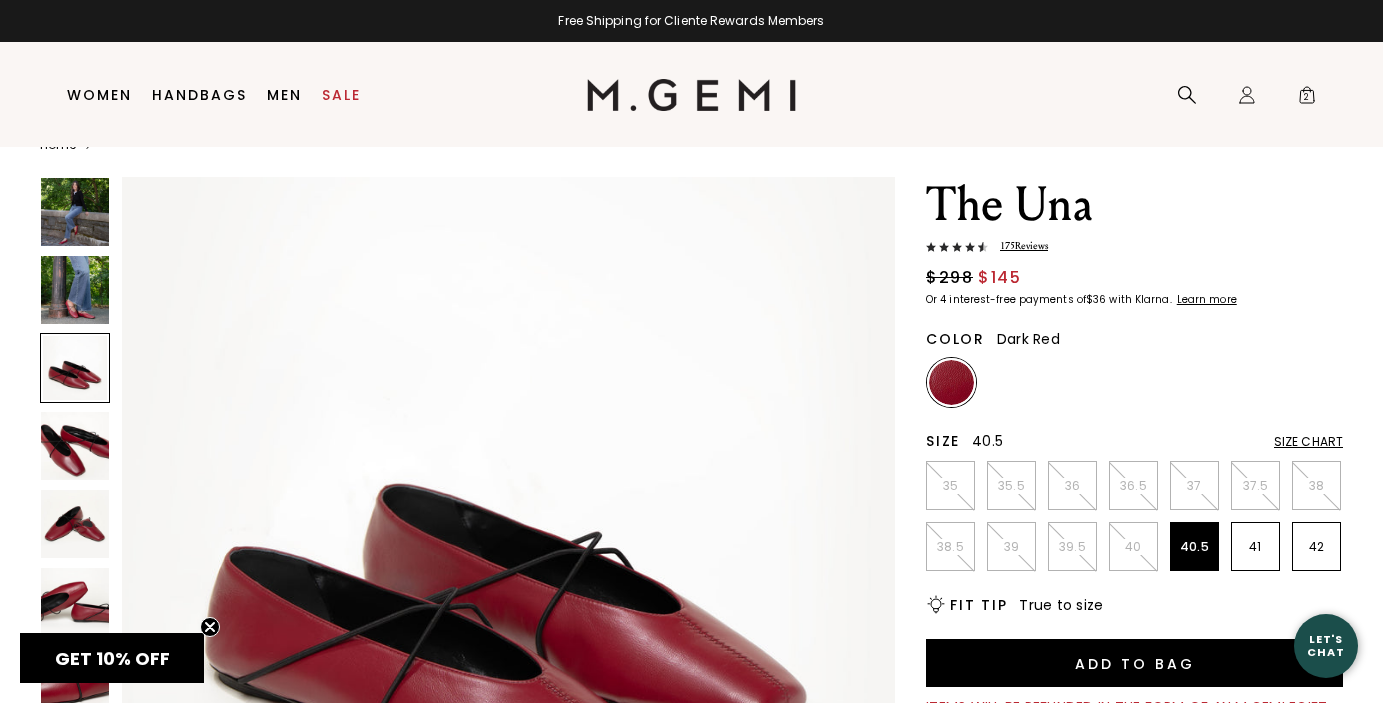 click at bounding box center (75, 446) 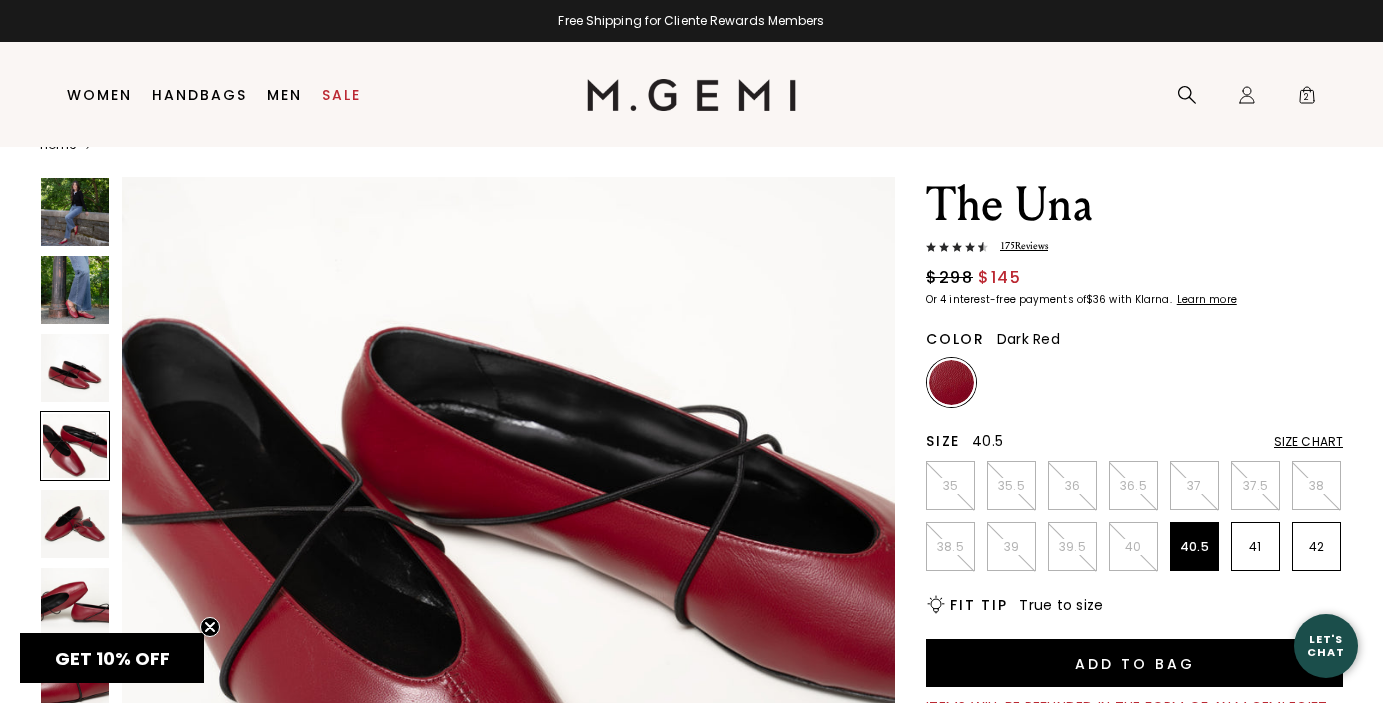 click at bounding box center (75, 524) 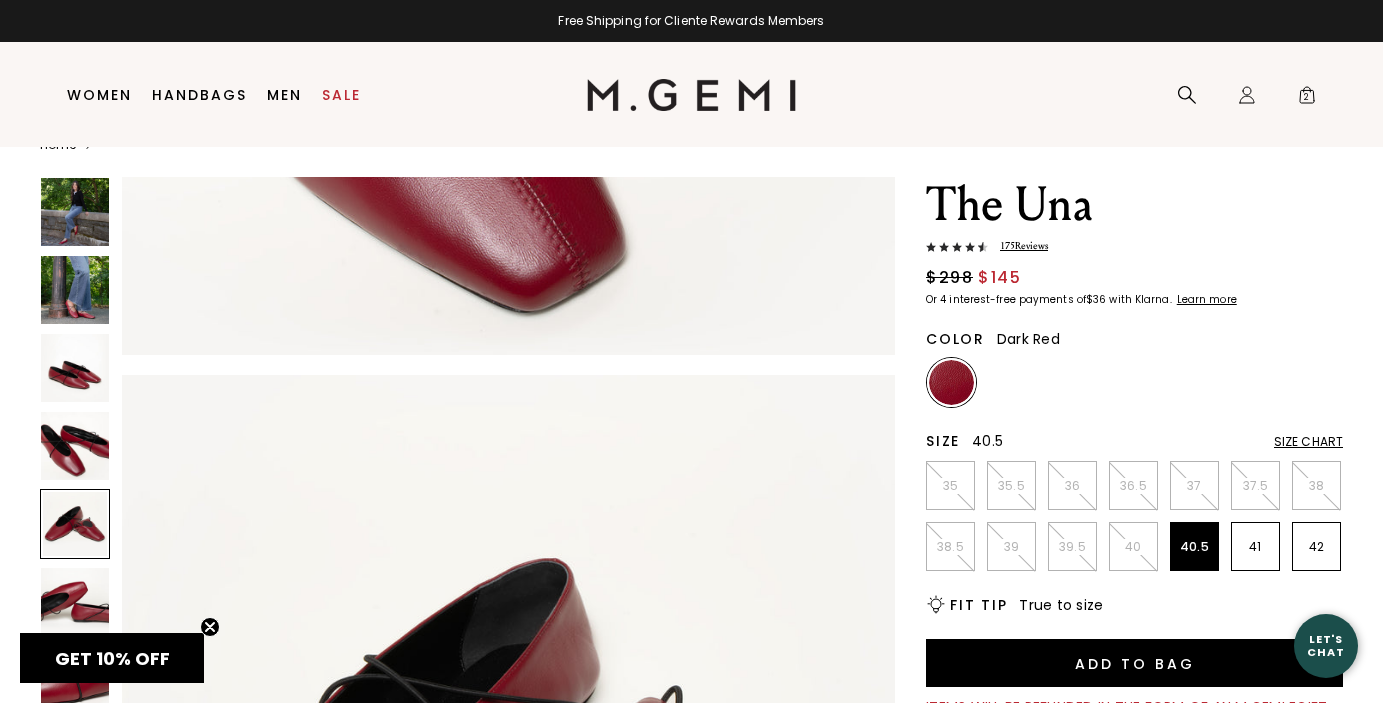 scroll, scrollTop: 3125, scrollLeft: 0, axis: vertical 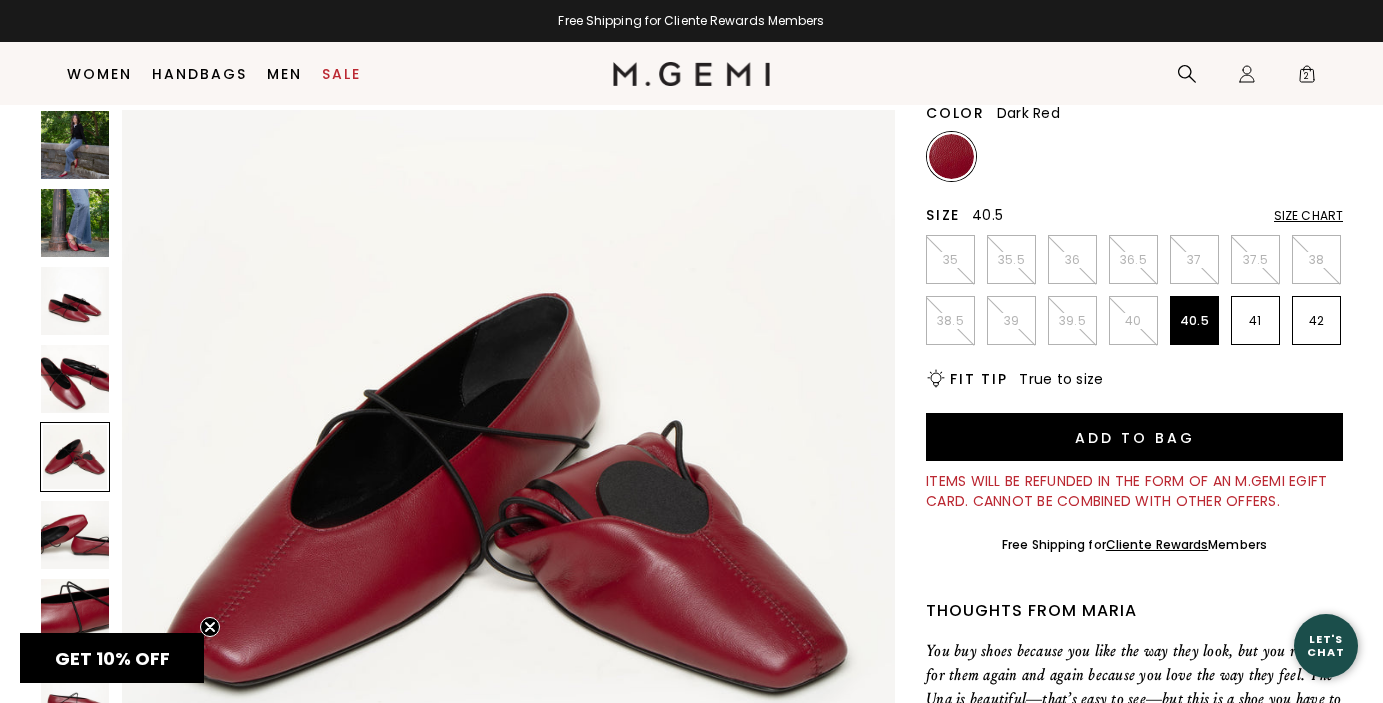 click on "True to size" at bounding box center [1061, 379] 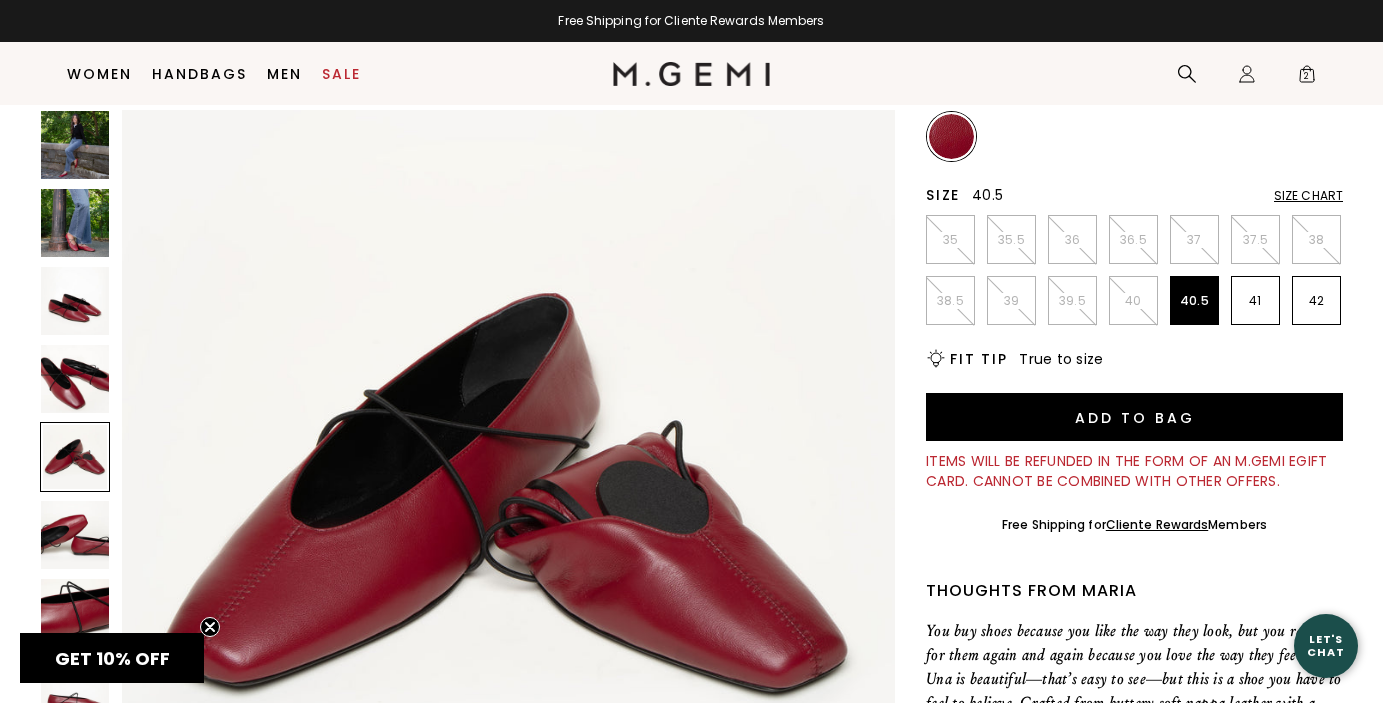 scroll, scrollTop: 225, scrollLeft: 0, axis: vertical 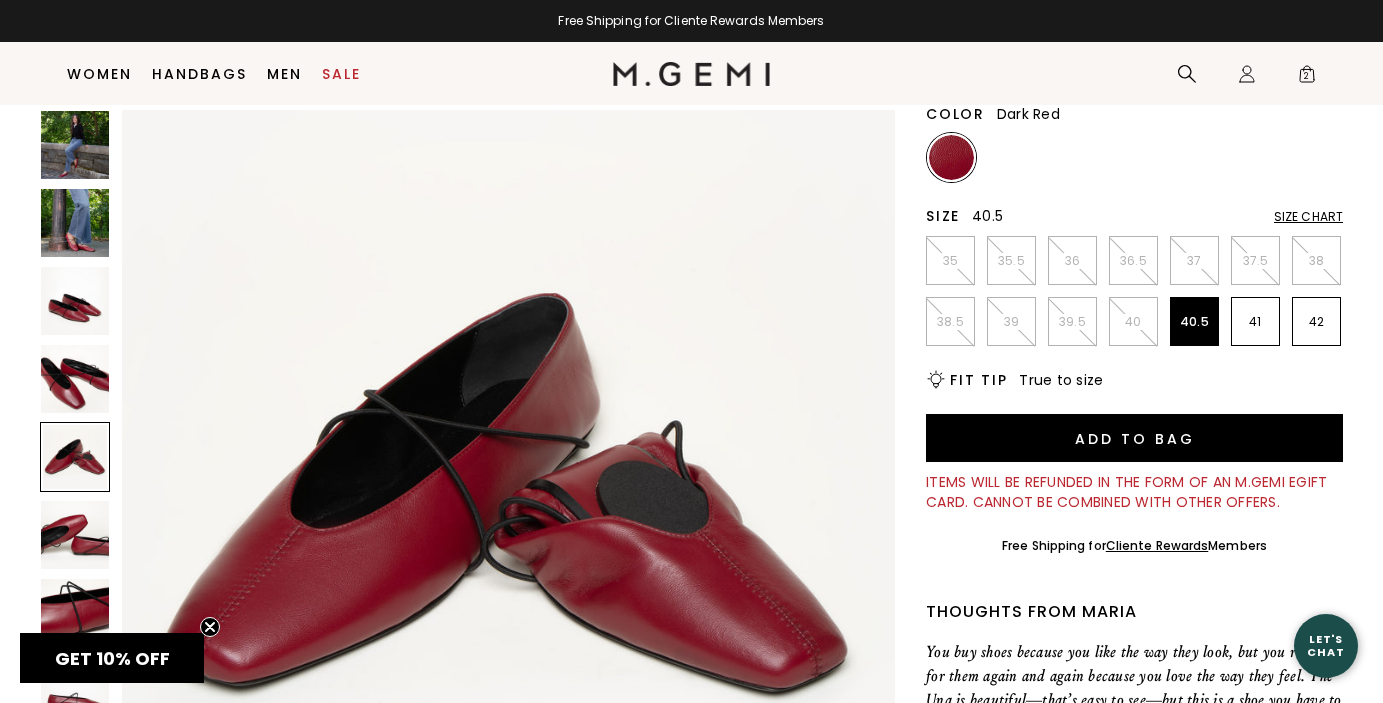 click on "Fit Tip" at bounding box center [978, 380] 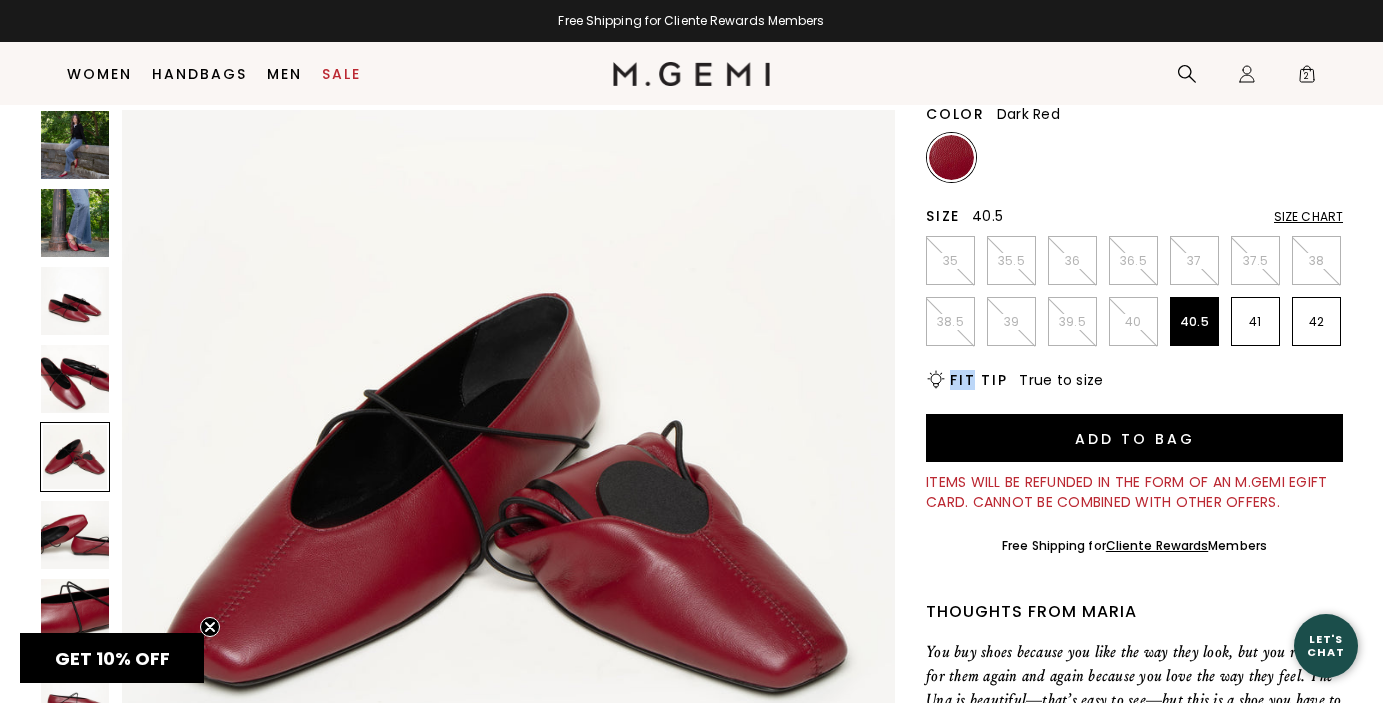 click on "Icons/20x20/bulb@2x" 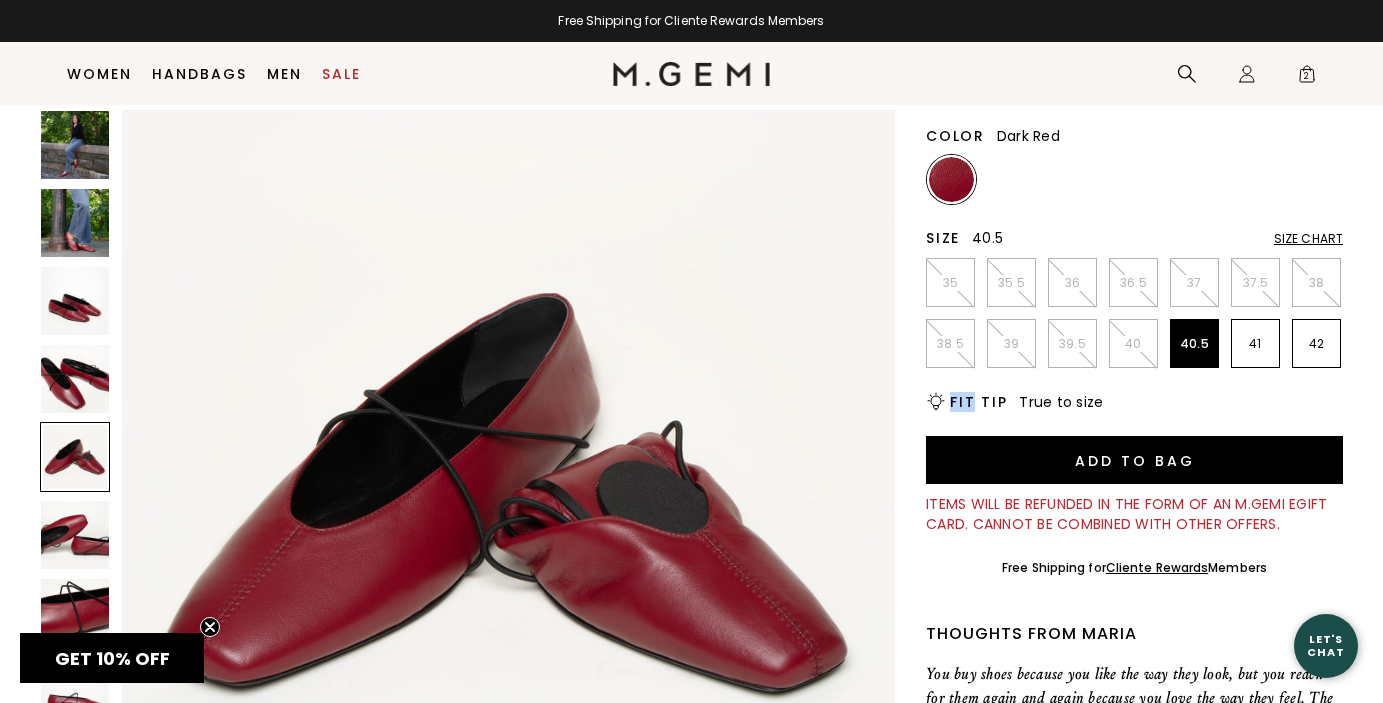 scroll, scrollTop: 201, scrollLeft: 0, axis: vertical 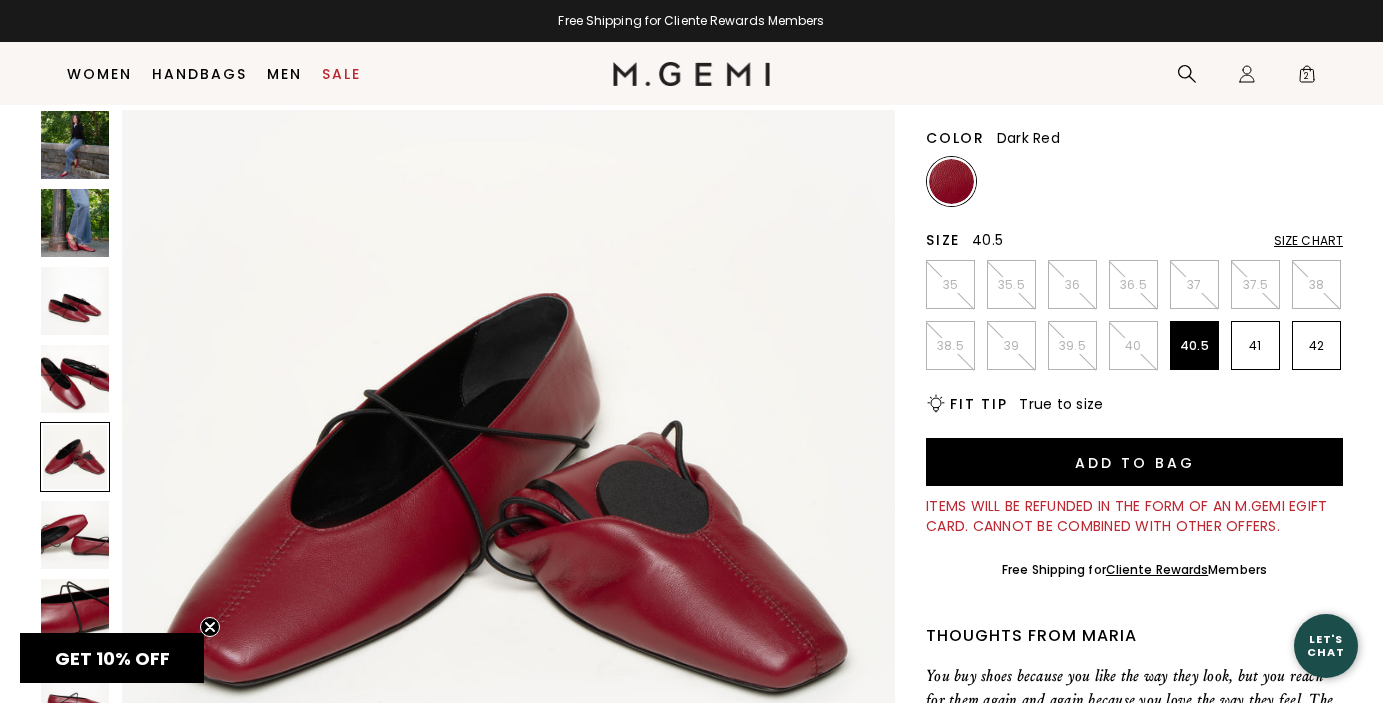 click on "Size Chart" at bounding box center (1308, 241) 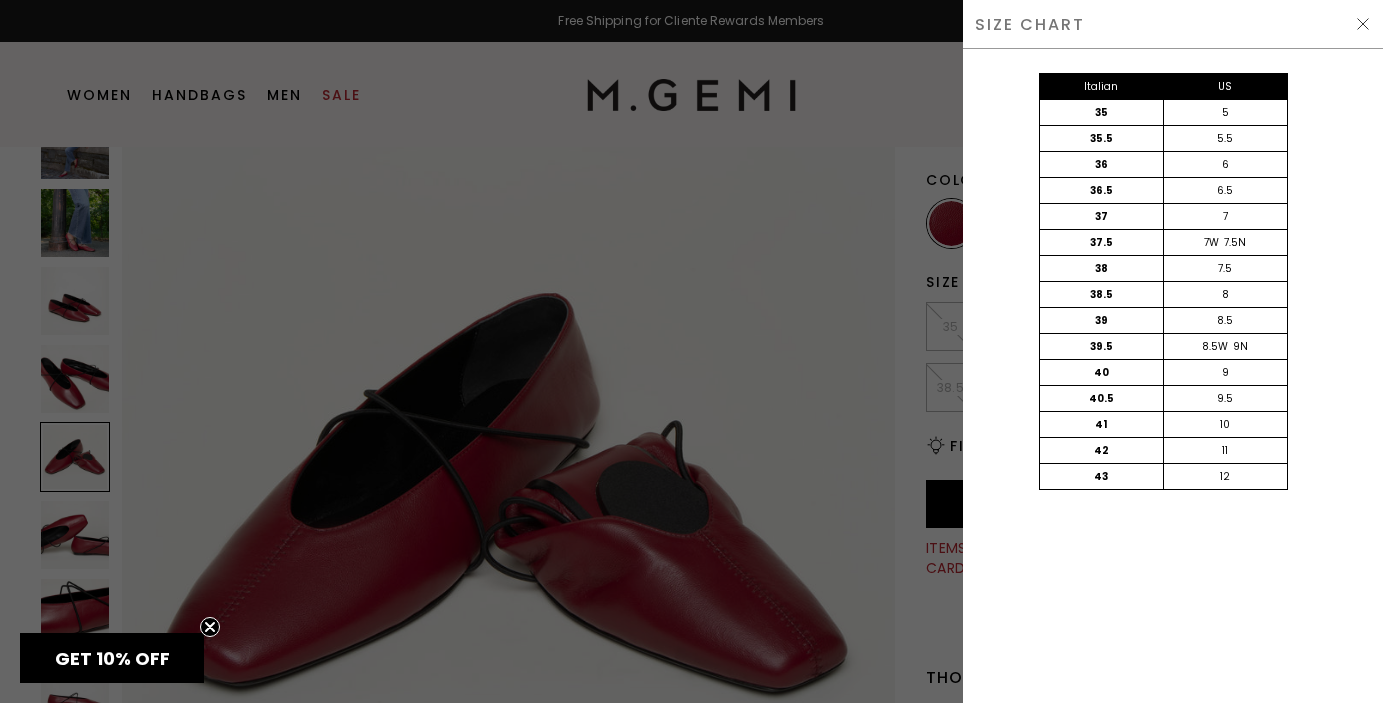 click at bounding box center (691, 351) 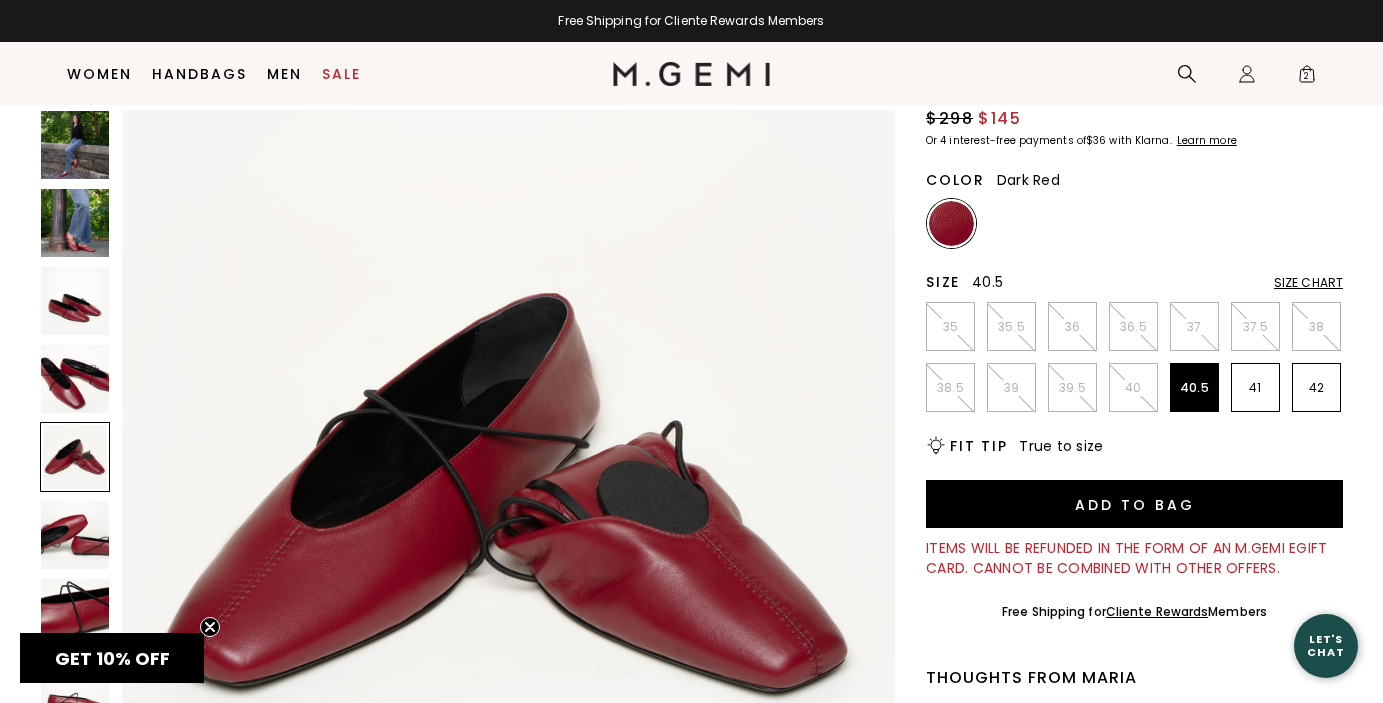 scroll, scrollTop: 159, scrollLeft: 0, axis: vertical 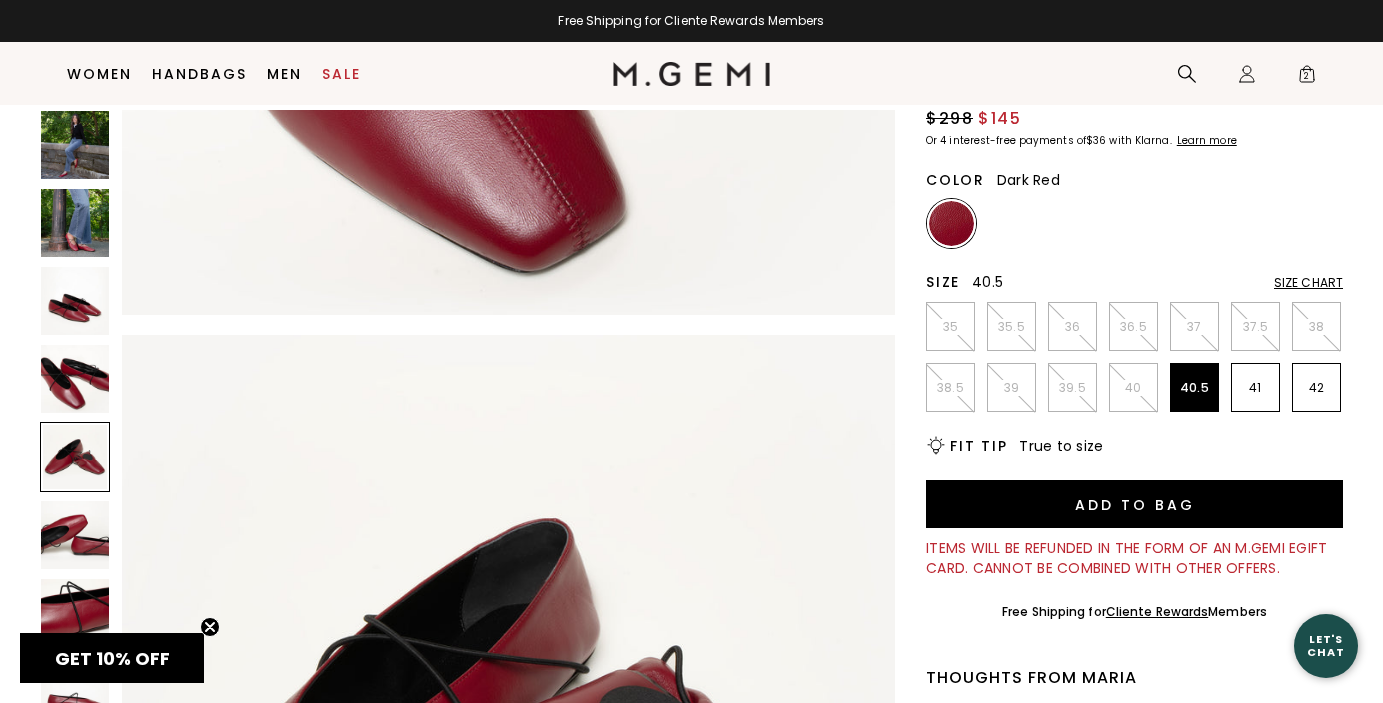 click at bounding box center [75, 145] 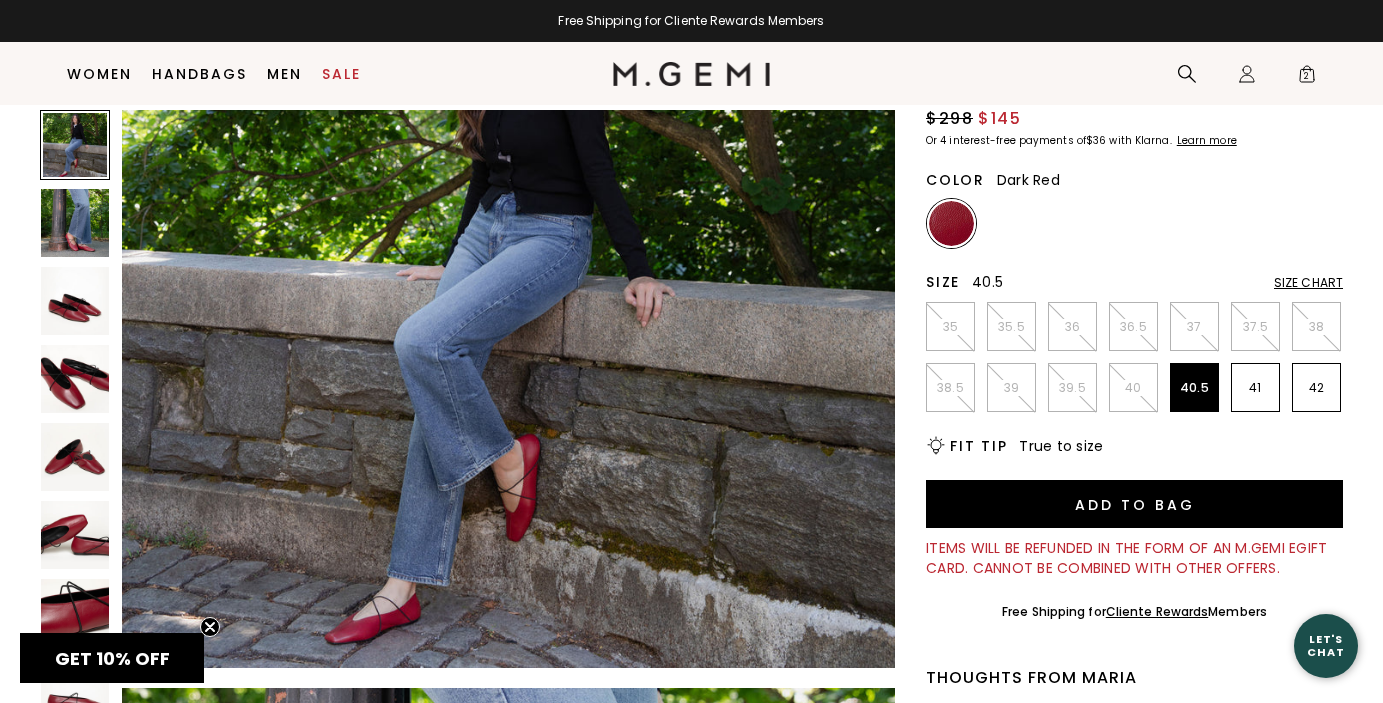 scroll, scrollTop: 217, scrollLeft: 0, axis: vertical 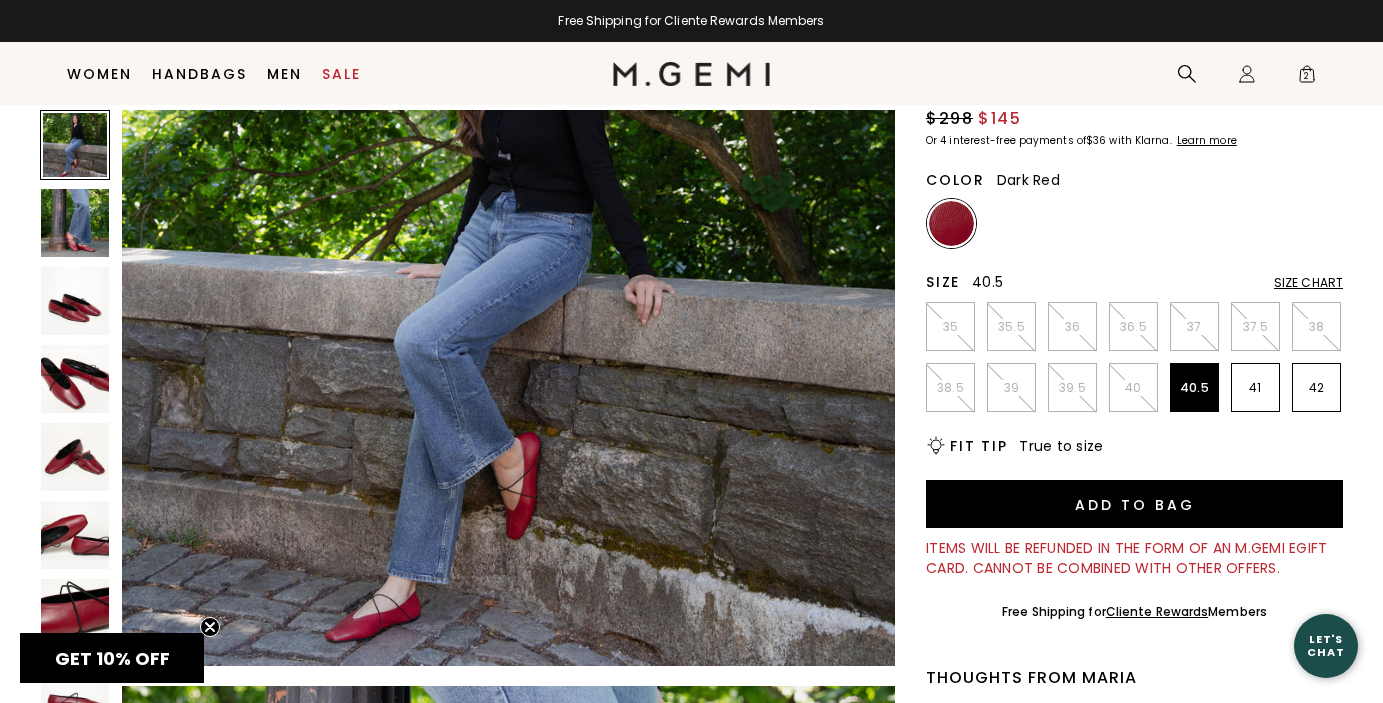 click at bounding box center [75, 379] 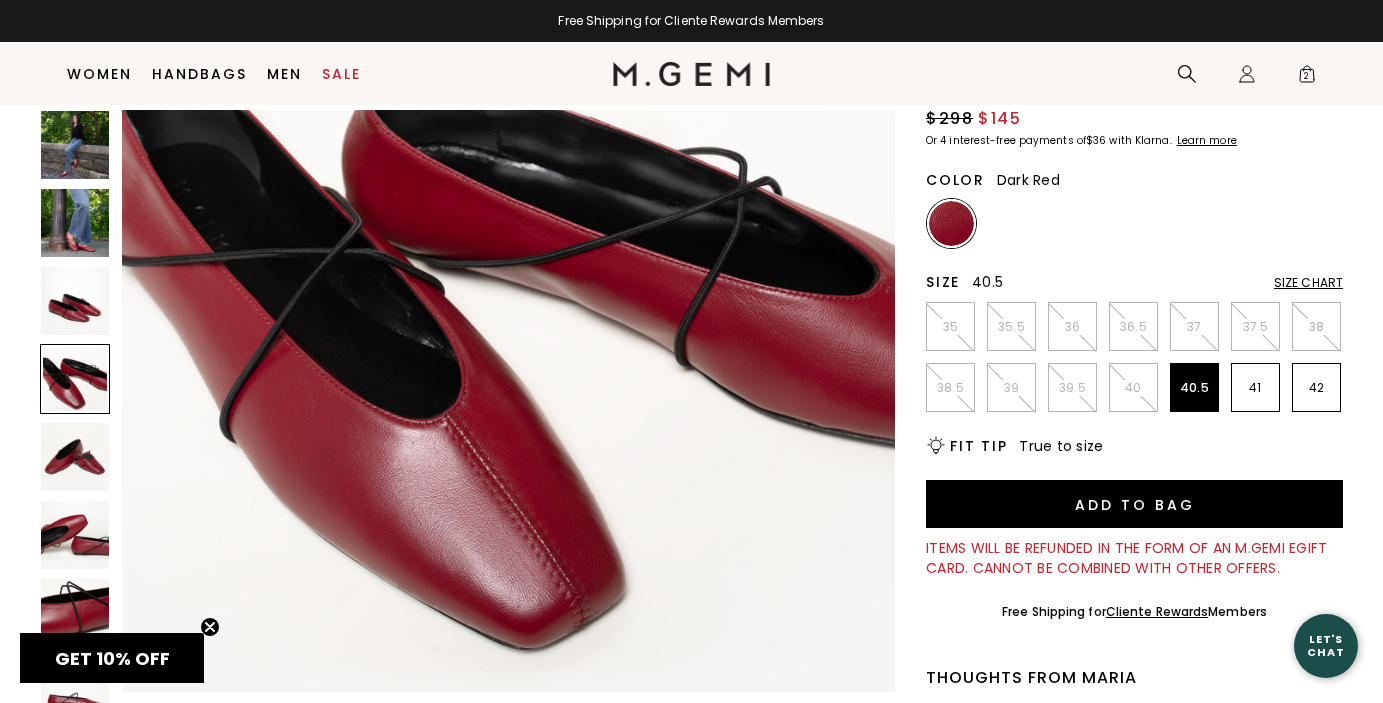 scroll, scrollTop: 2599, scrollLeft: 0, axis: vertical 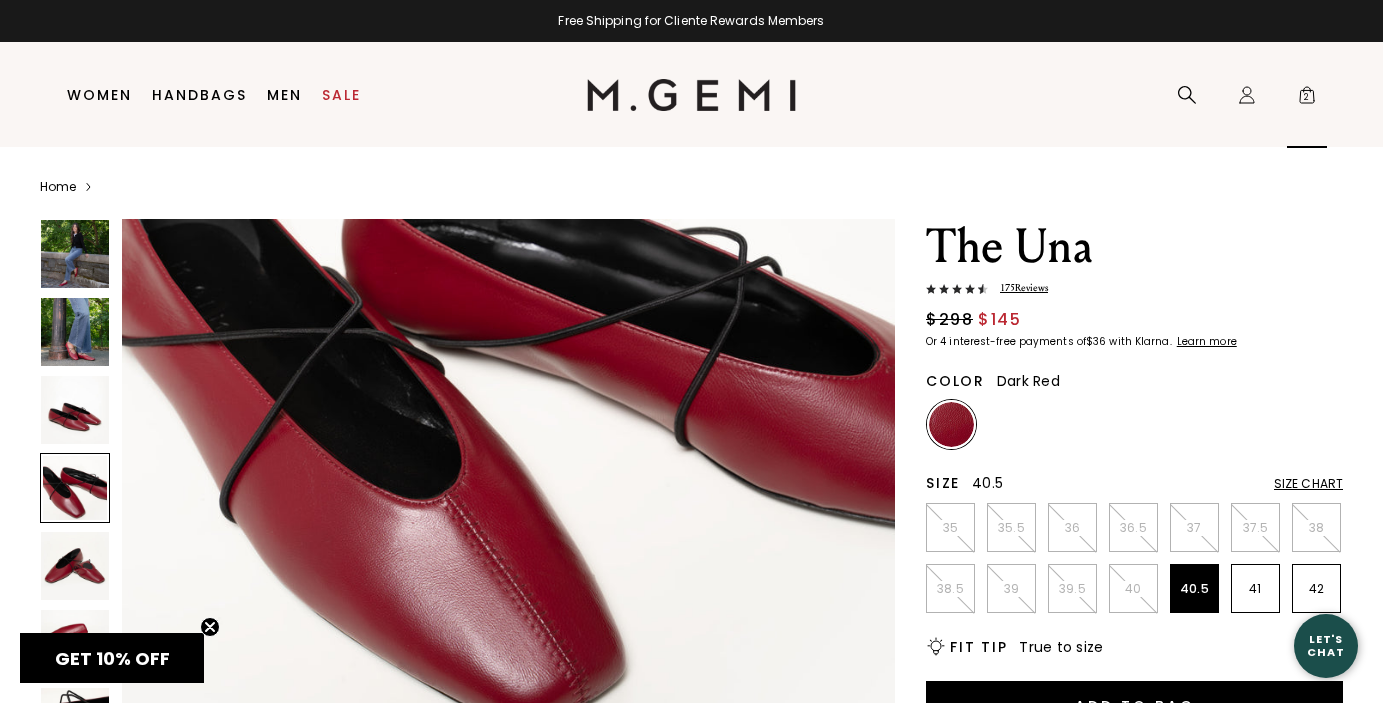 click on "2" at bounding box center [1307, 99] 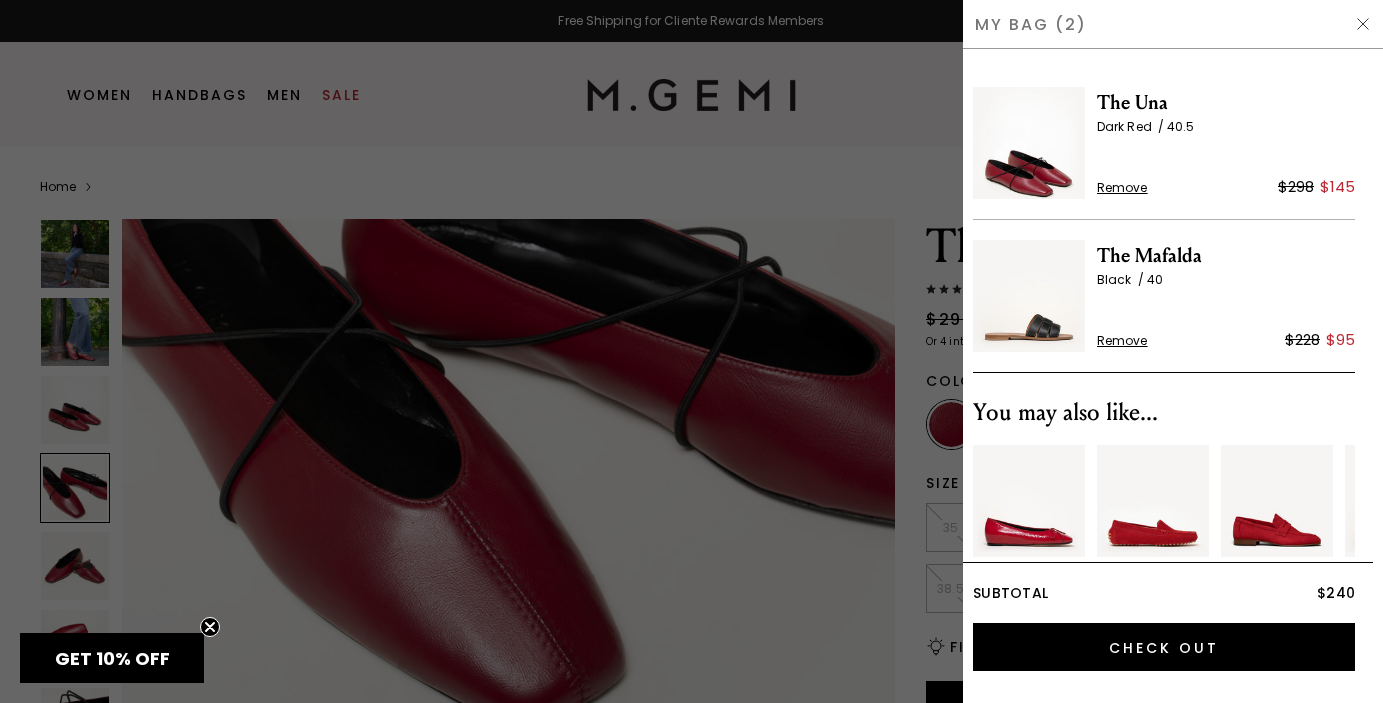 click on "The Mafalda" at bounding box center [1226, 256] 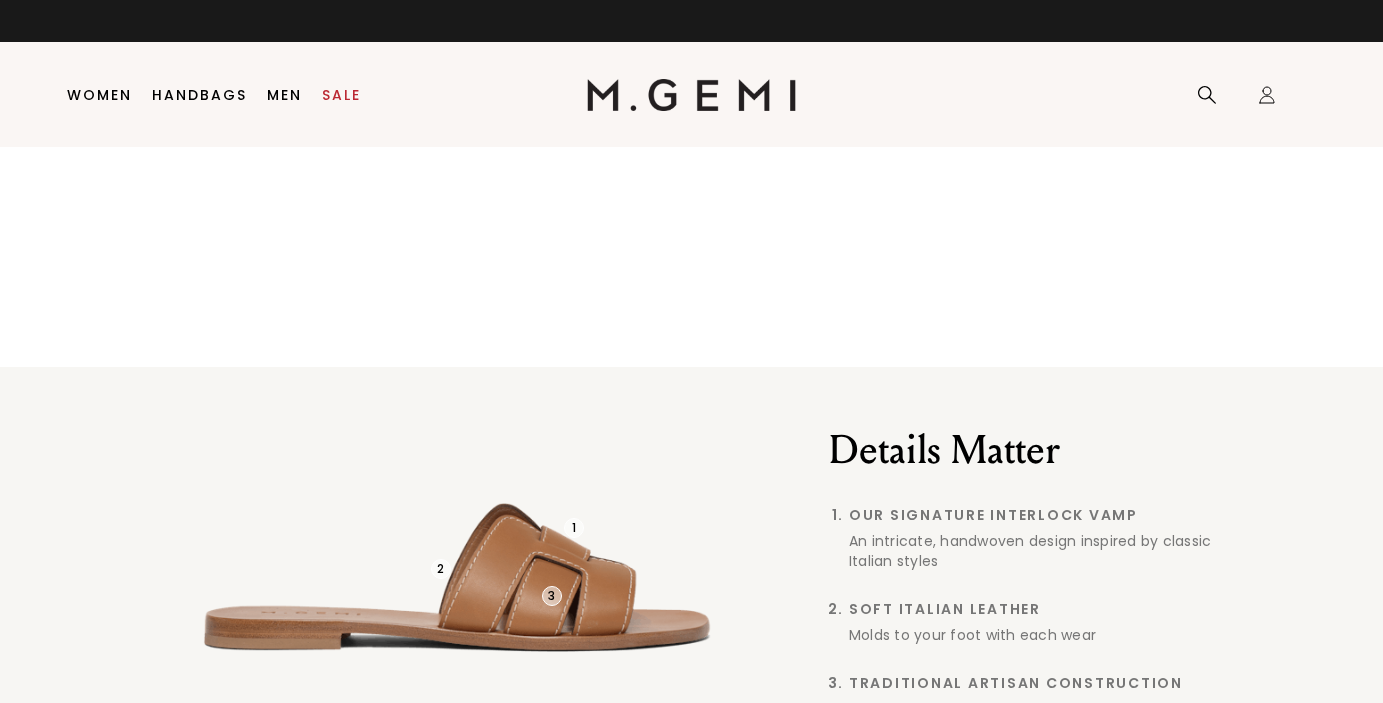 scroll, scrollTop: 0, scrollLeft: 0, axis: both 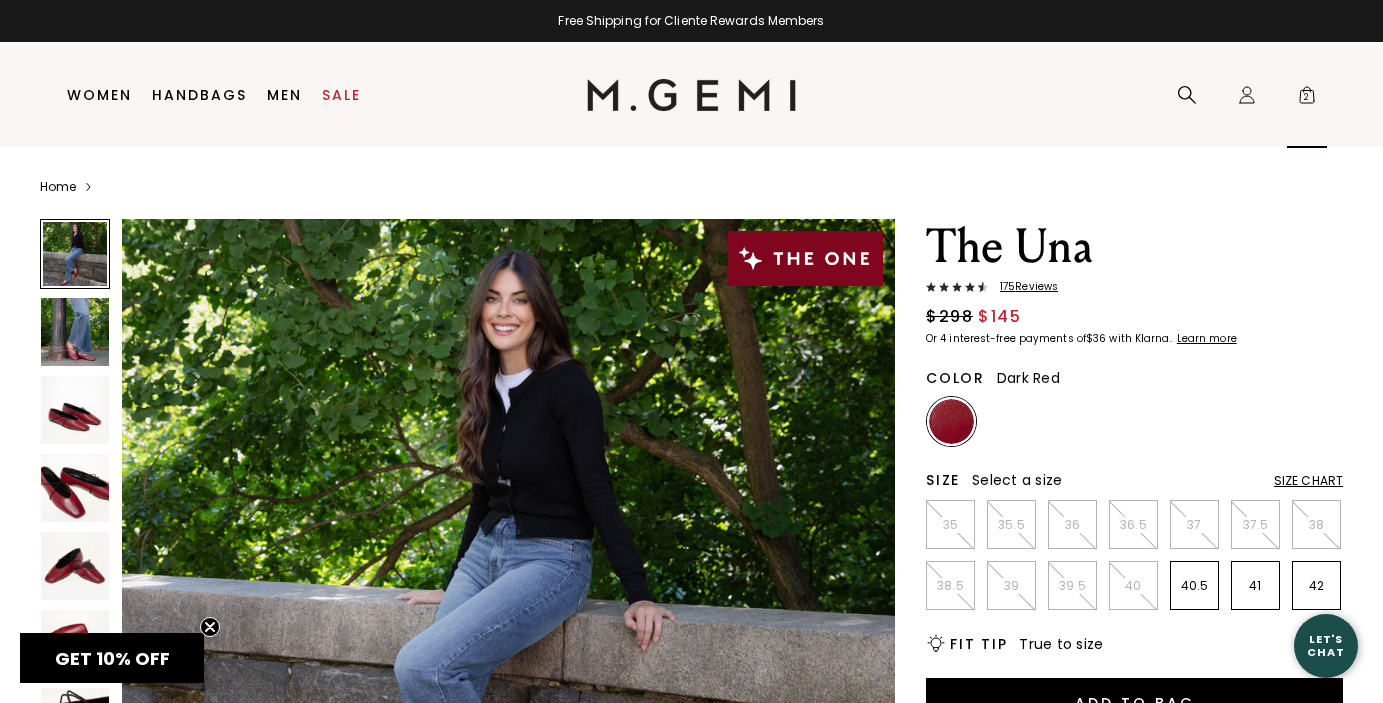 click on "2" at bounding box center [1307, 99] 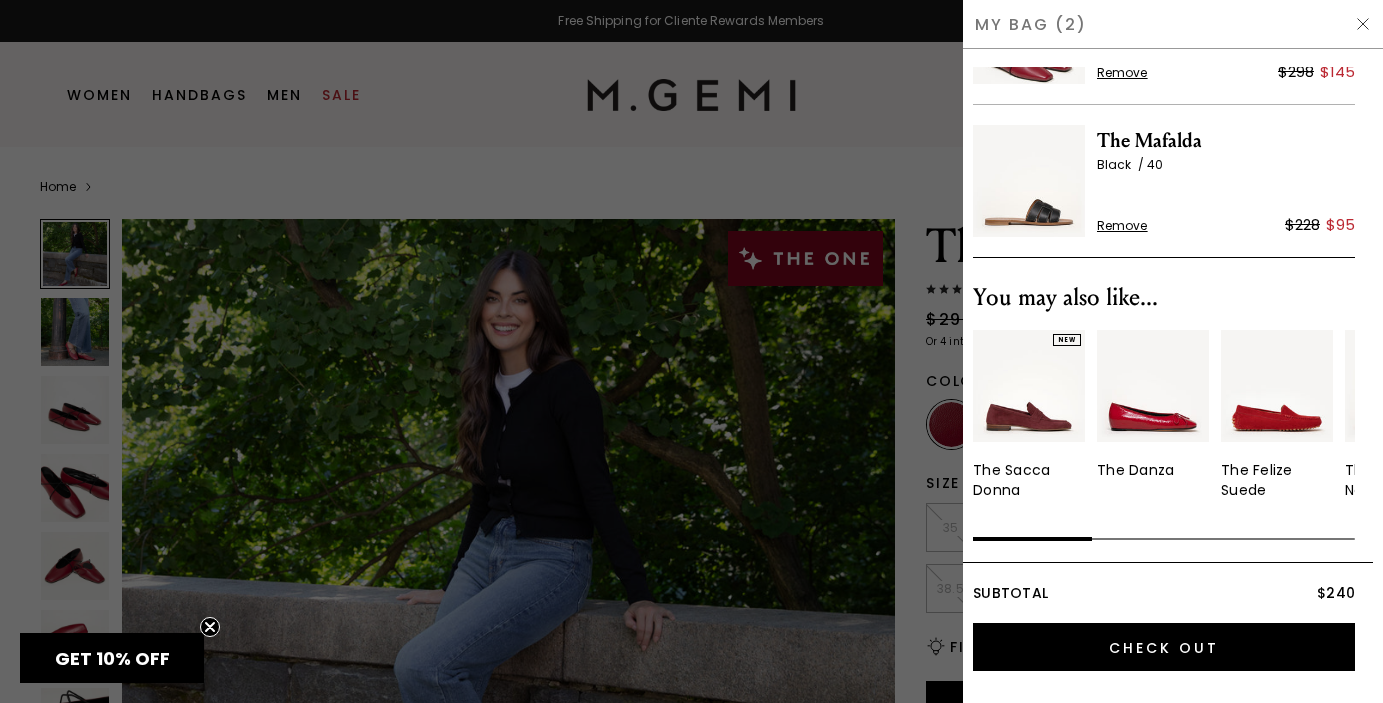 scroll, scrollTop: 119, scrollLeft: 0, axis: vertical 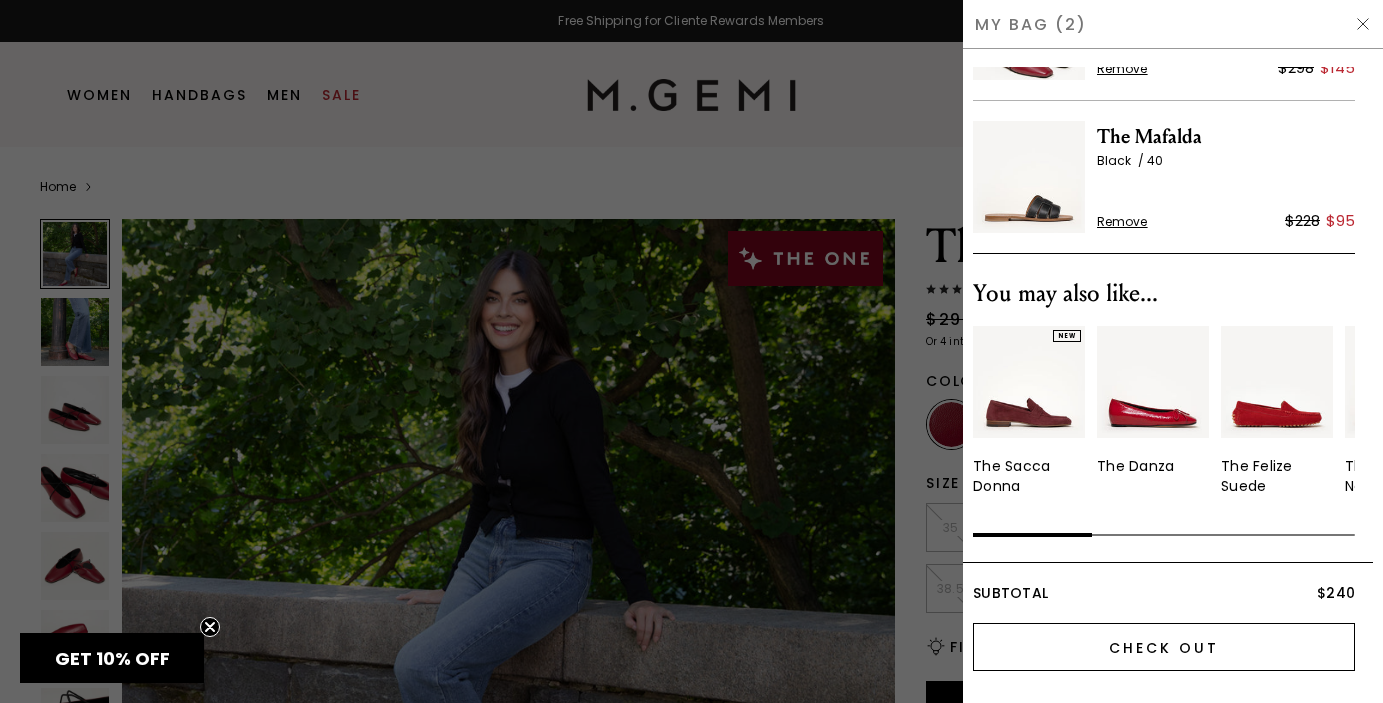 click on "Check Out" at bounding box center (1164, 647) 